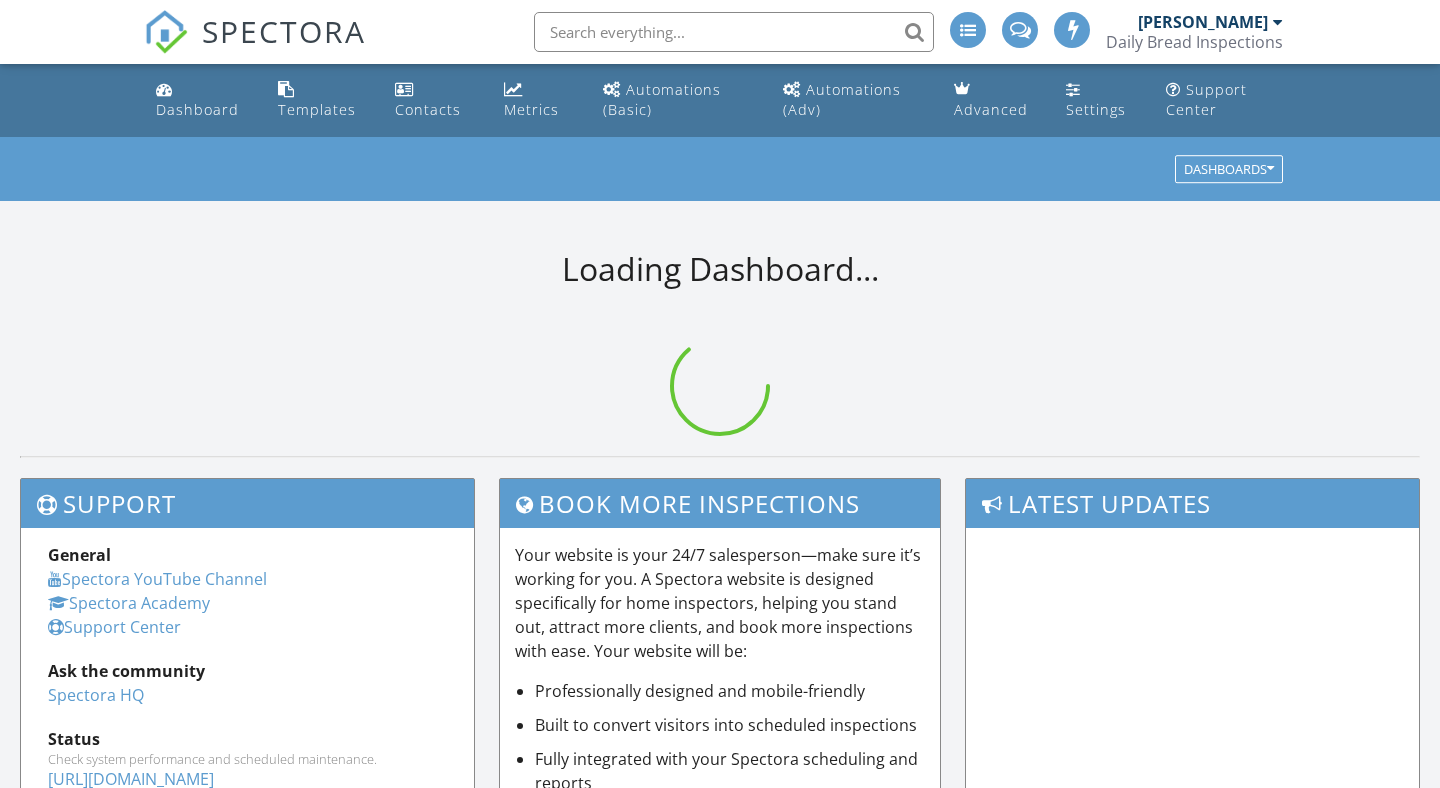 scroll, scrollTop: 0, scrollLeft: 0, axis: both 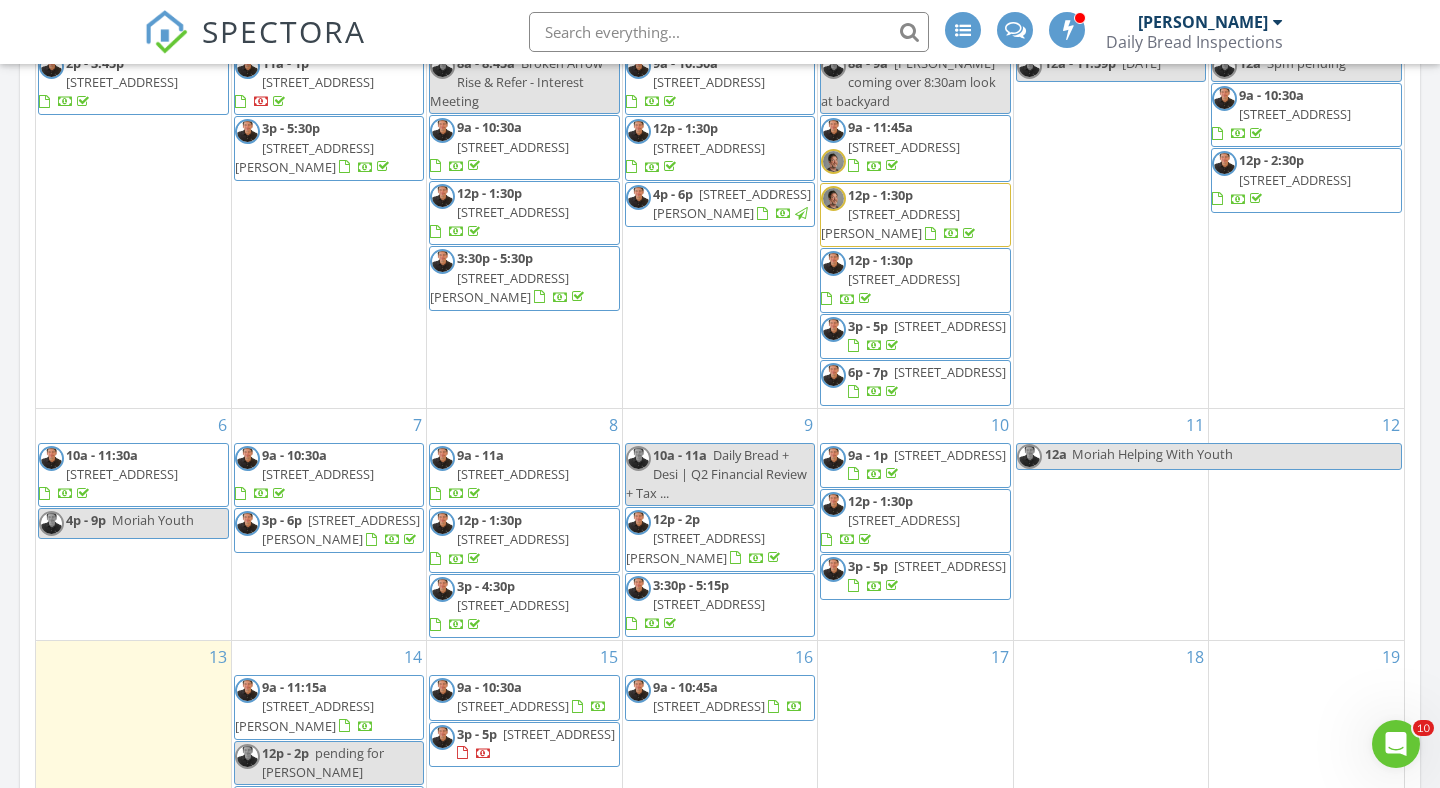 click at bounding box center [729, 32] 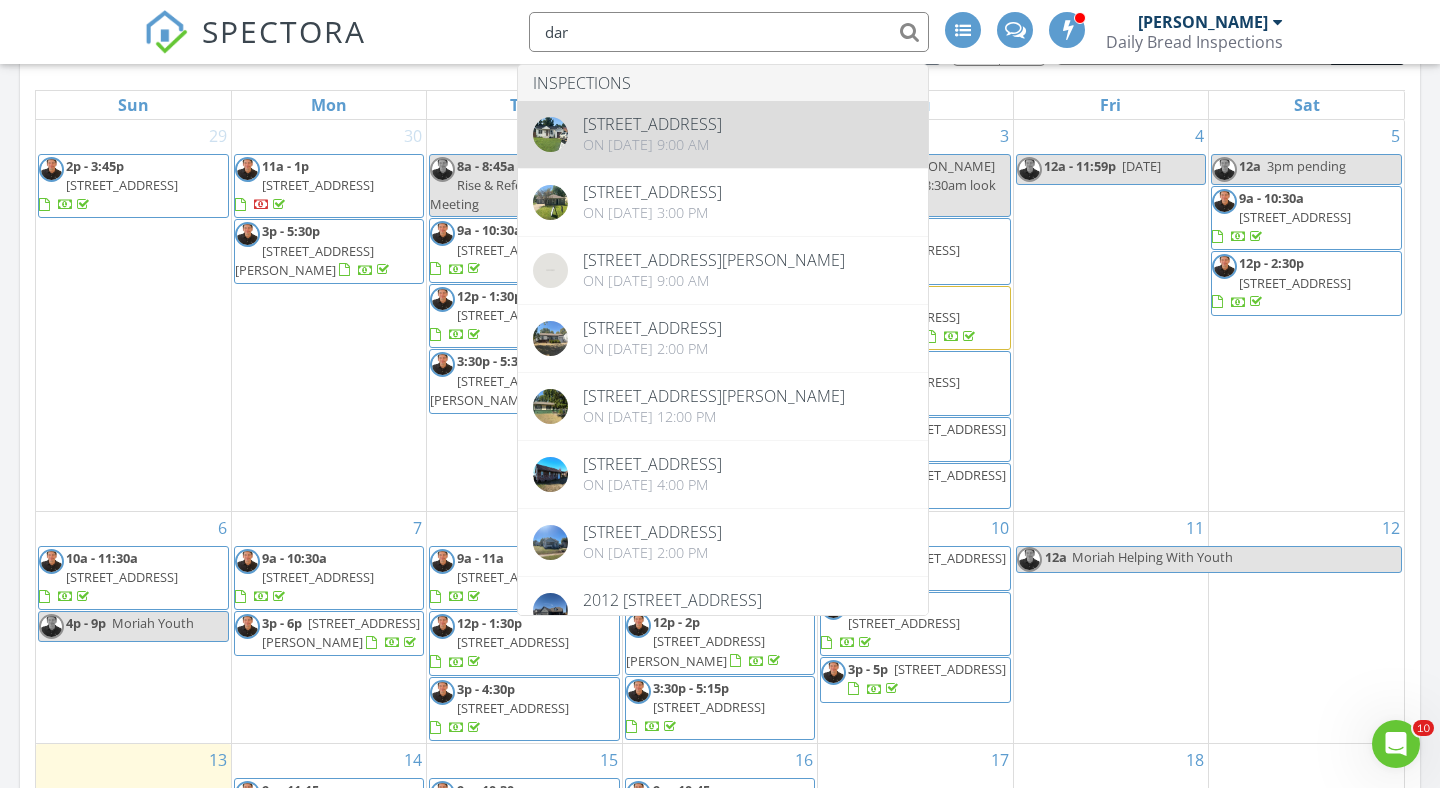 scroll, scrollTop: 950, scrollLeft: 0, axis: vertical 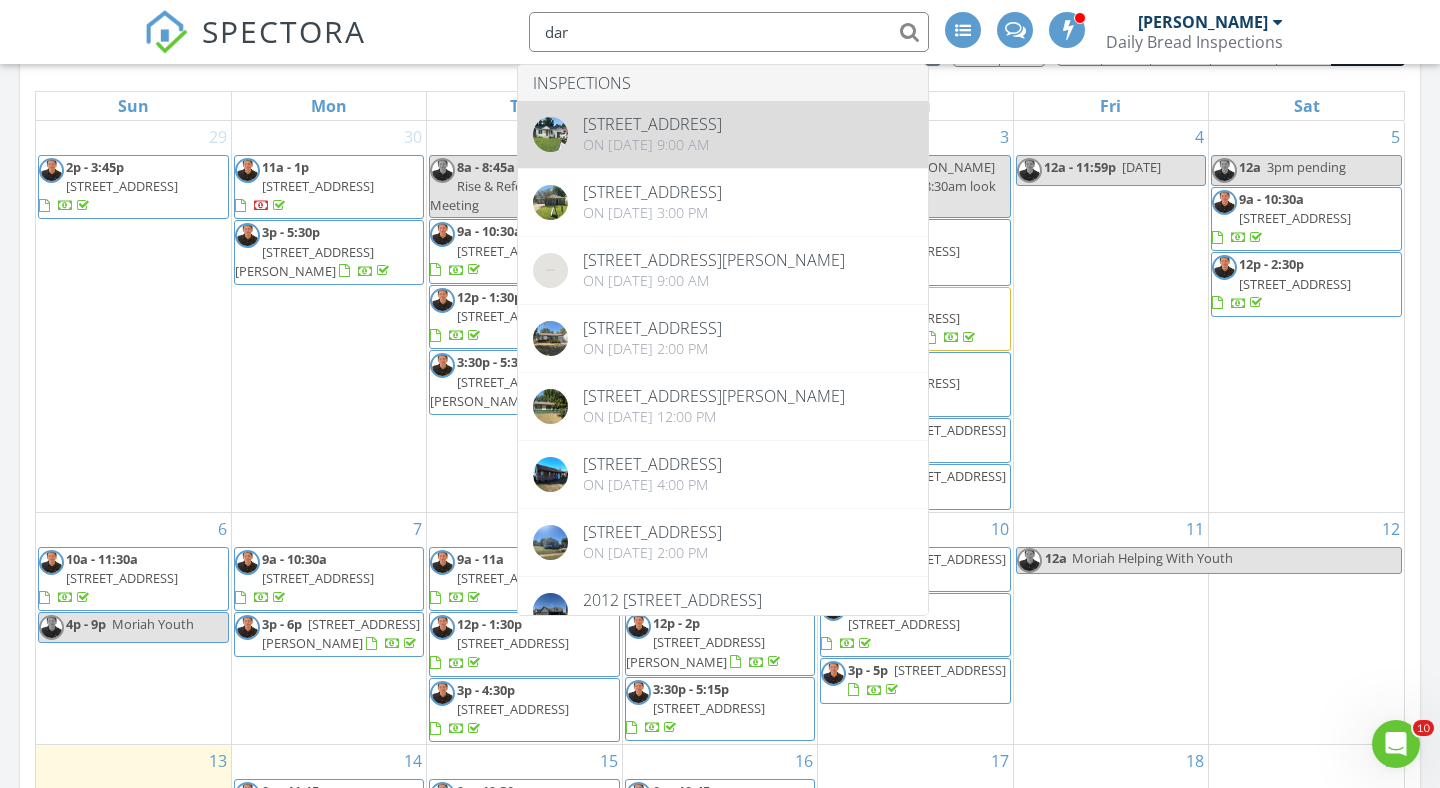 type on "dar" 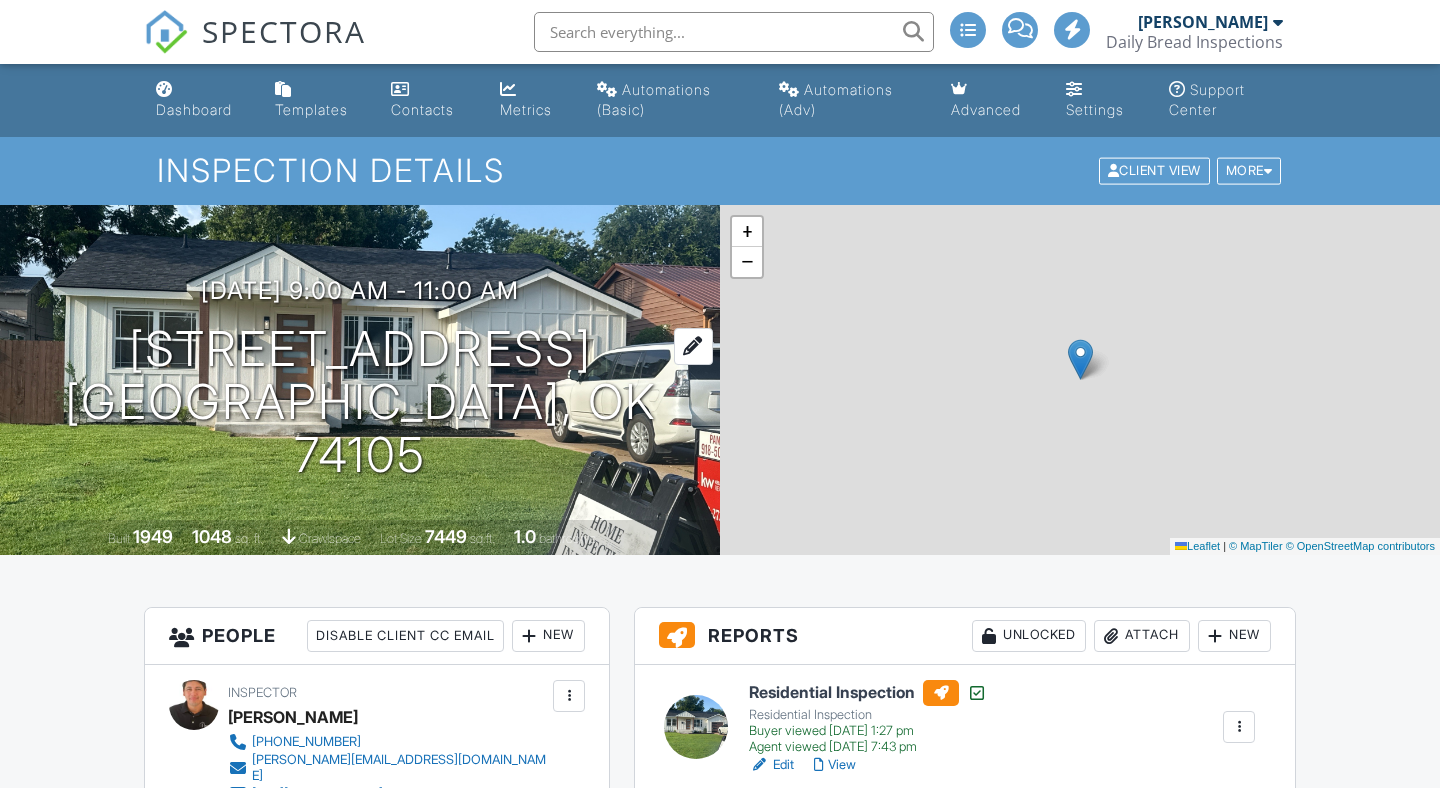 scroll, scrollTop: 0, scrollLeft: 0, axis: both 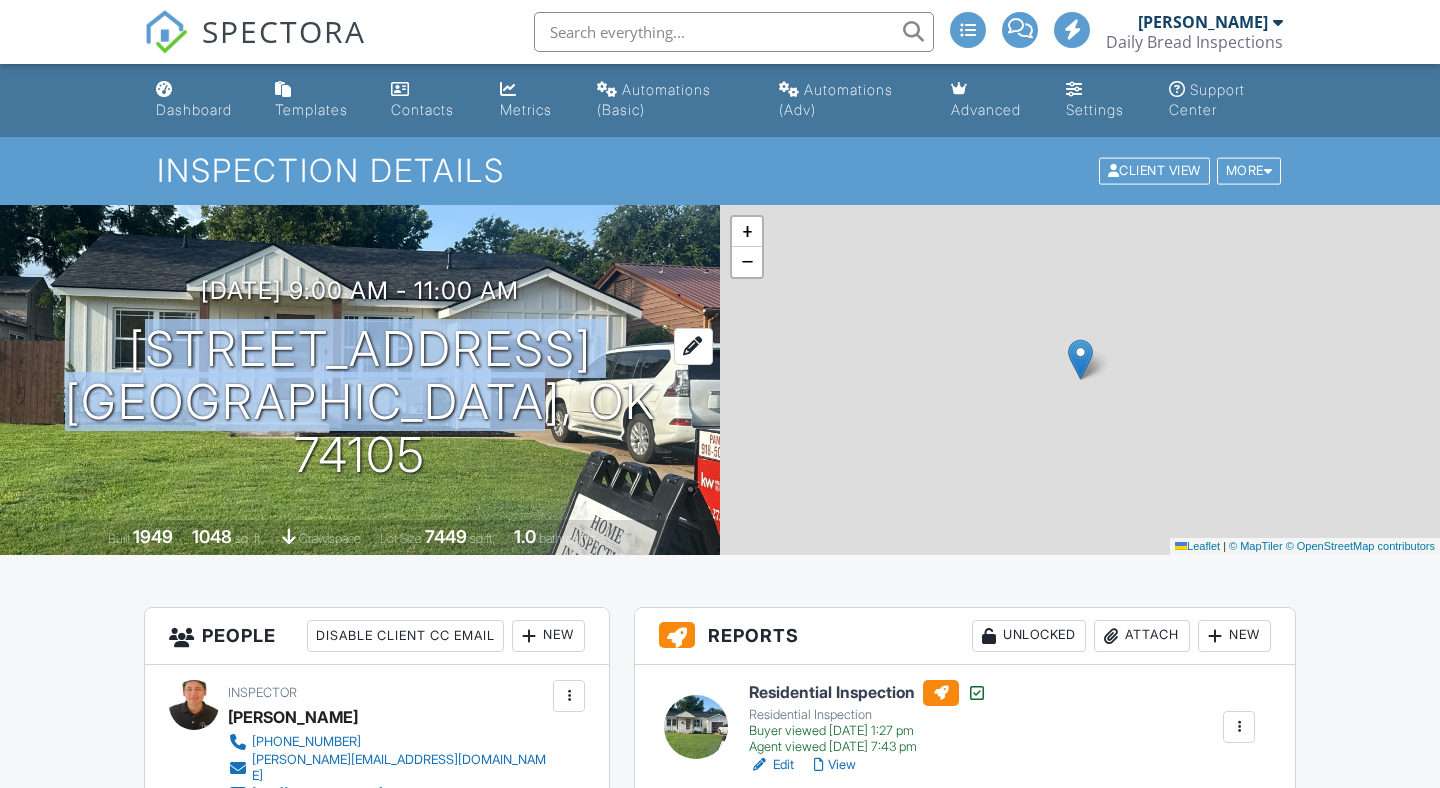 click on "[STREET_ADDRESS]
[GEOGRAPHIC_DATA], OK 74105" at bounding box center [360, 402] 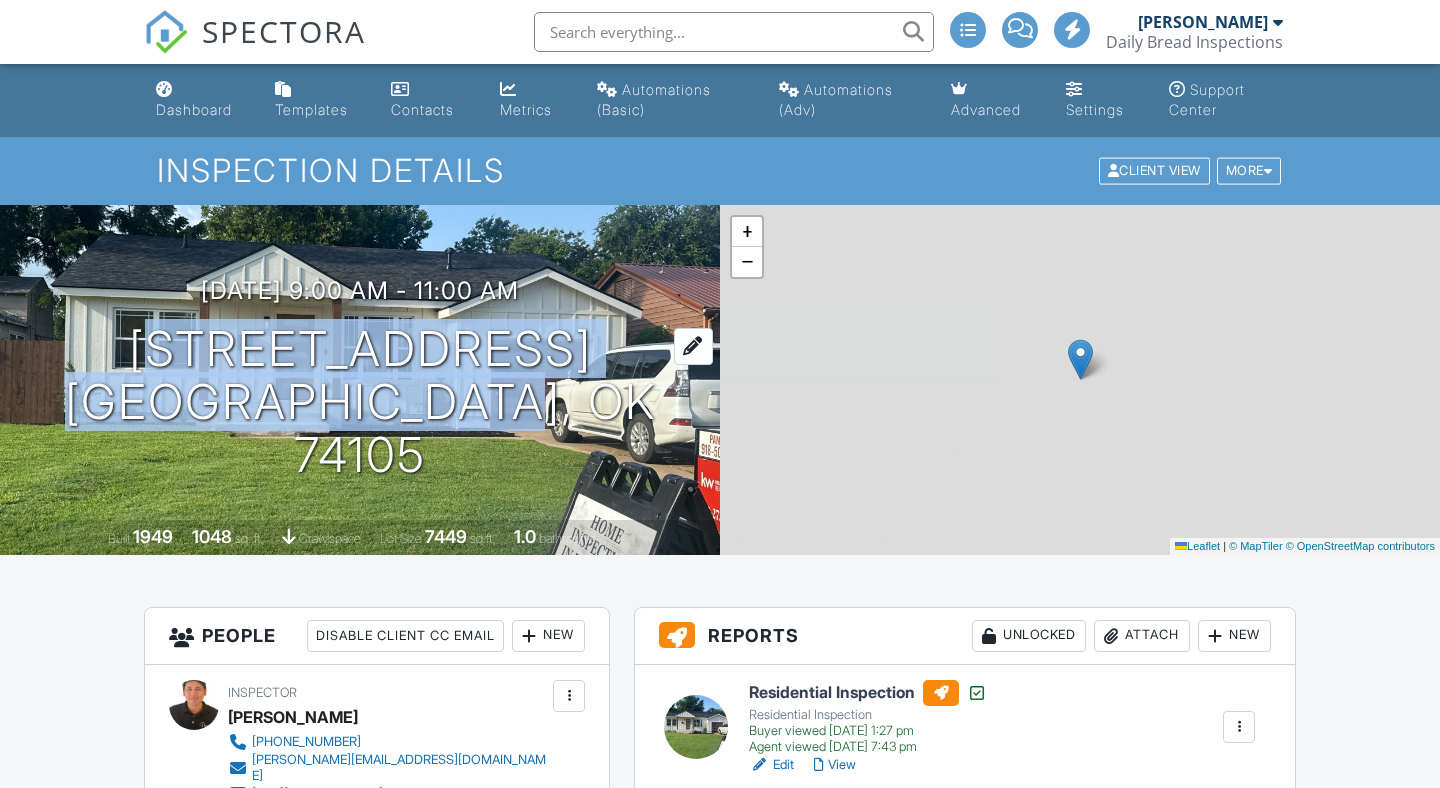 scroll, scrollTop: 0, scrollLeft: 0, axis: both 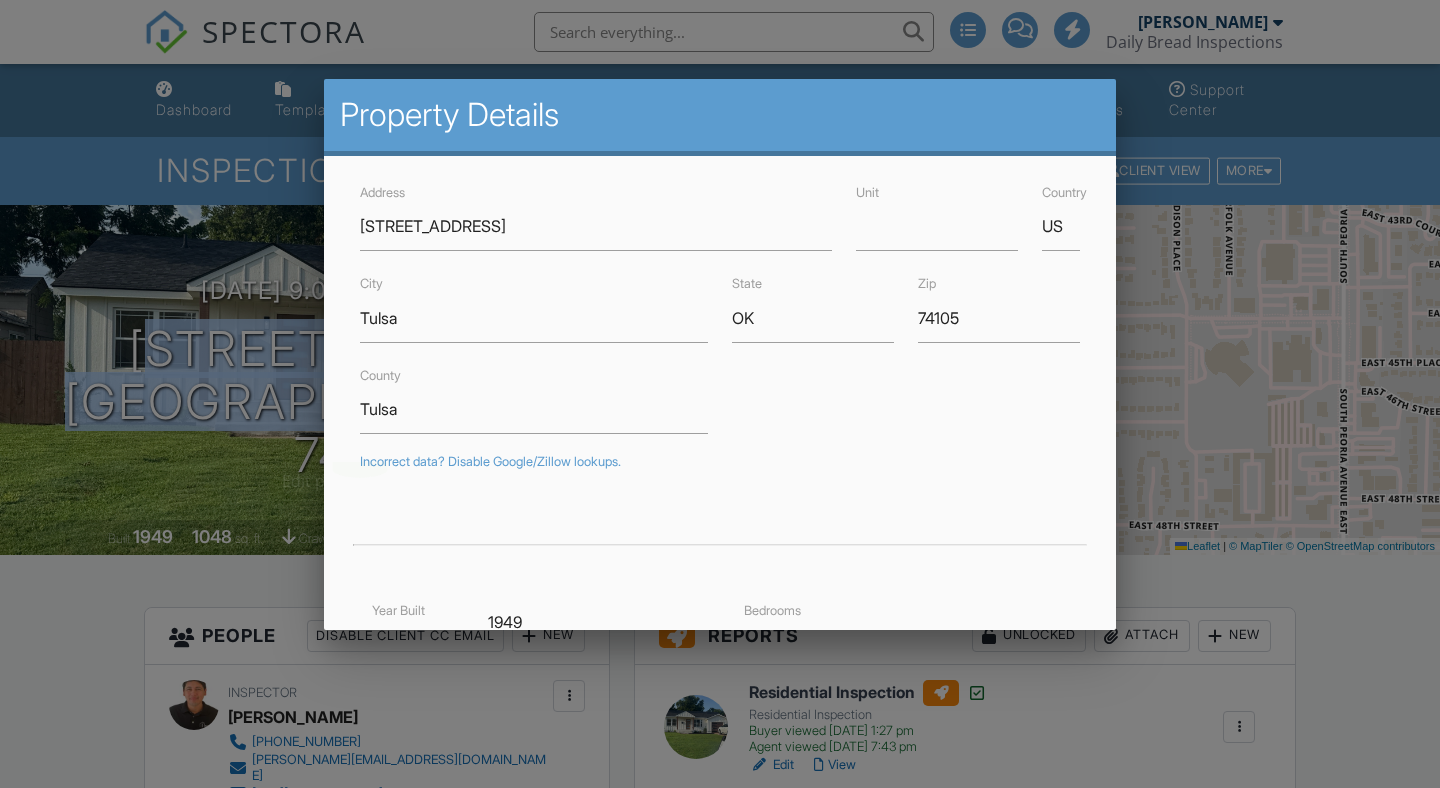 click at bounding box center [720, 392] 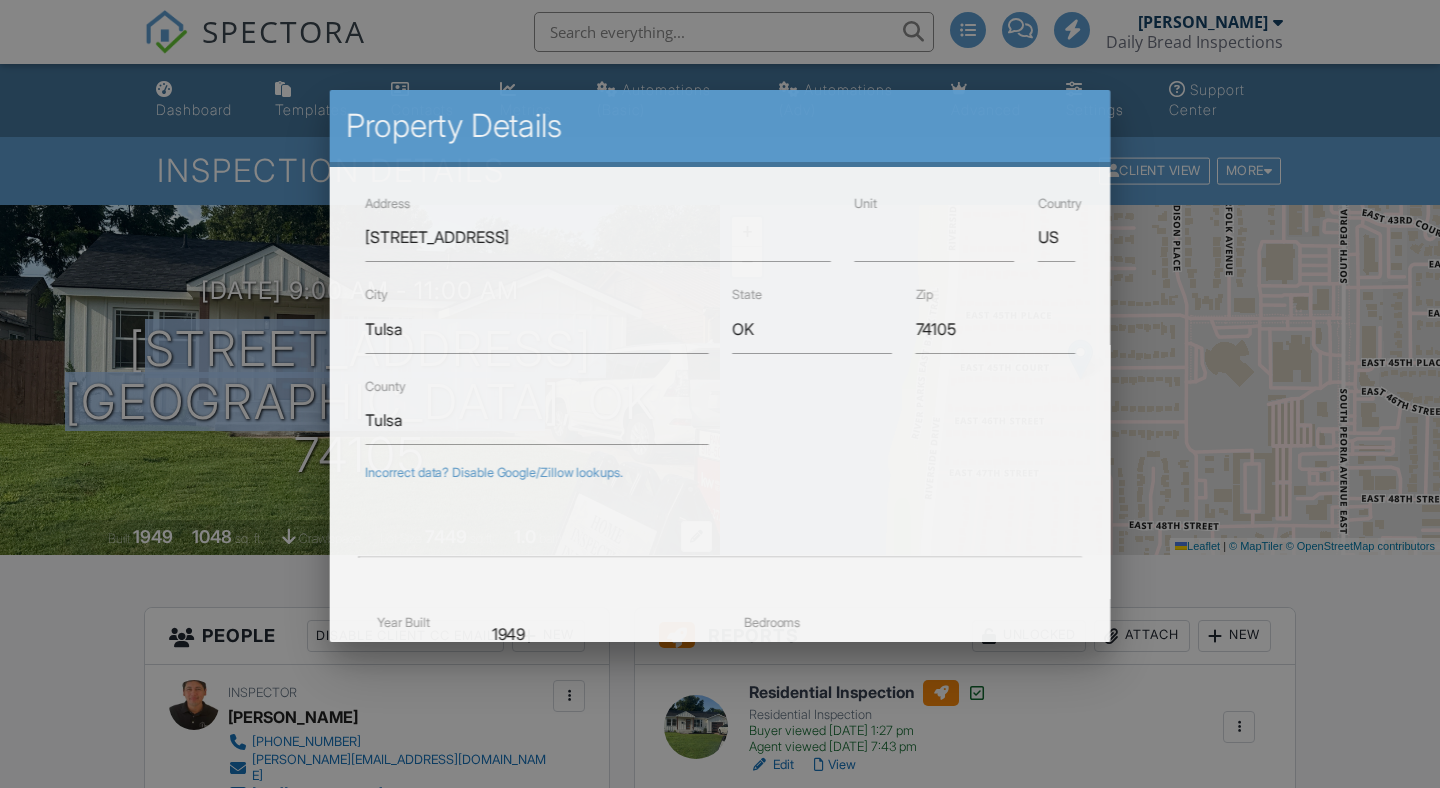 click at bounding box center (720, 392) 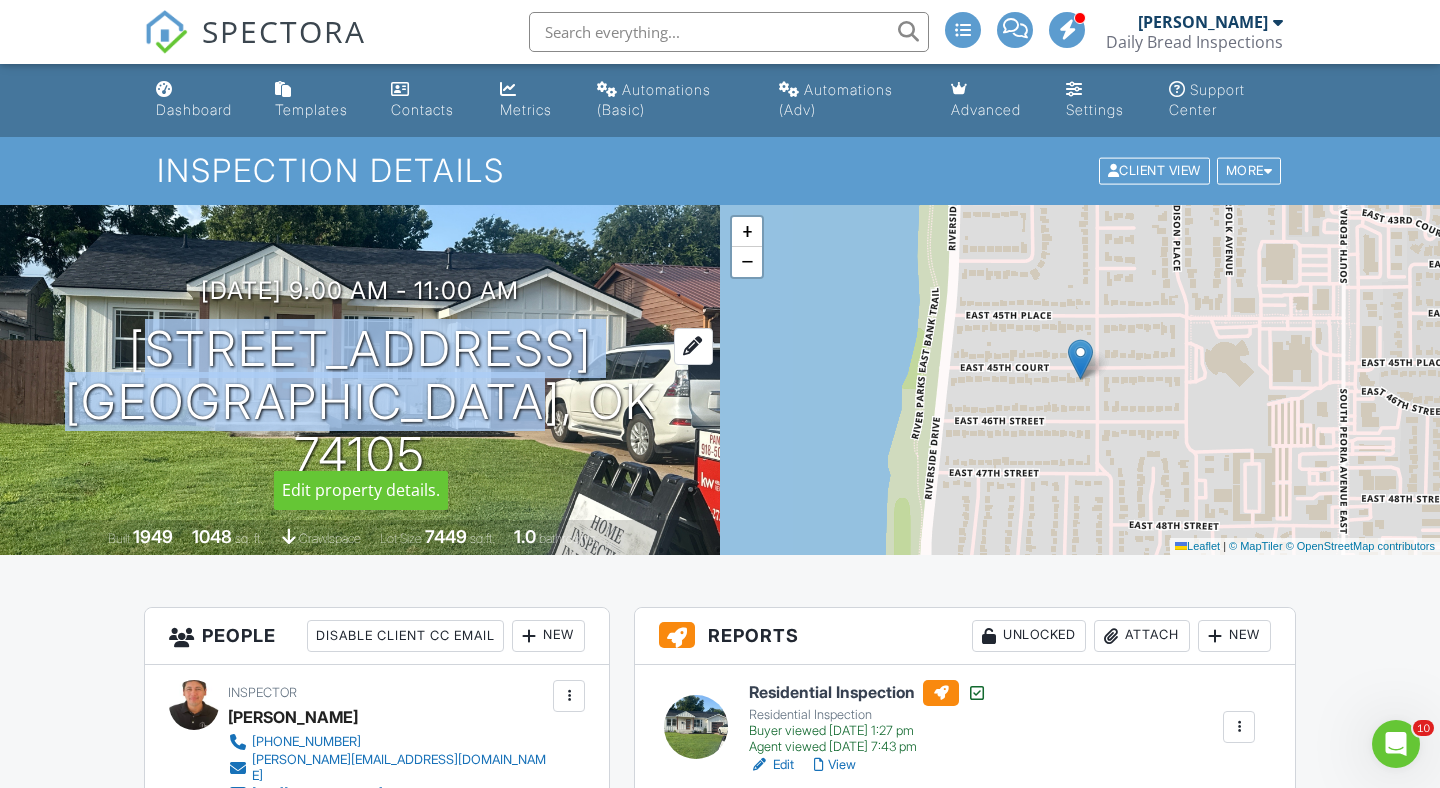 scroll, scrollTop: 0, scrollLeft: 0, axis: both 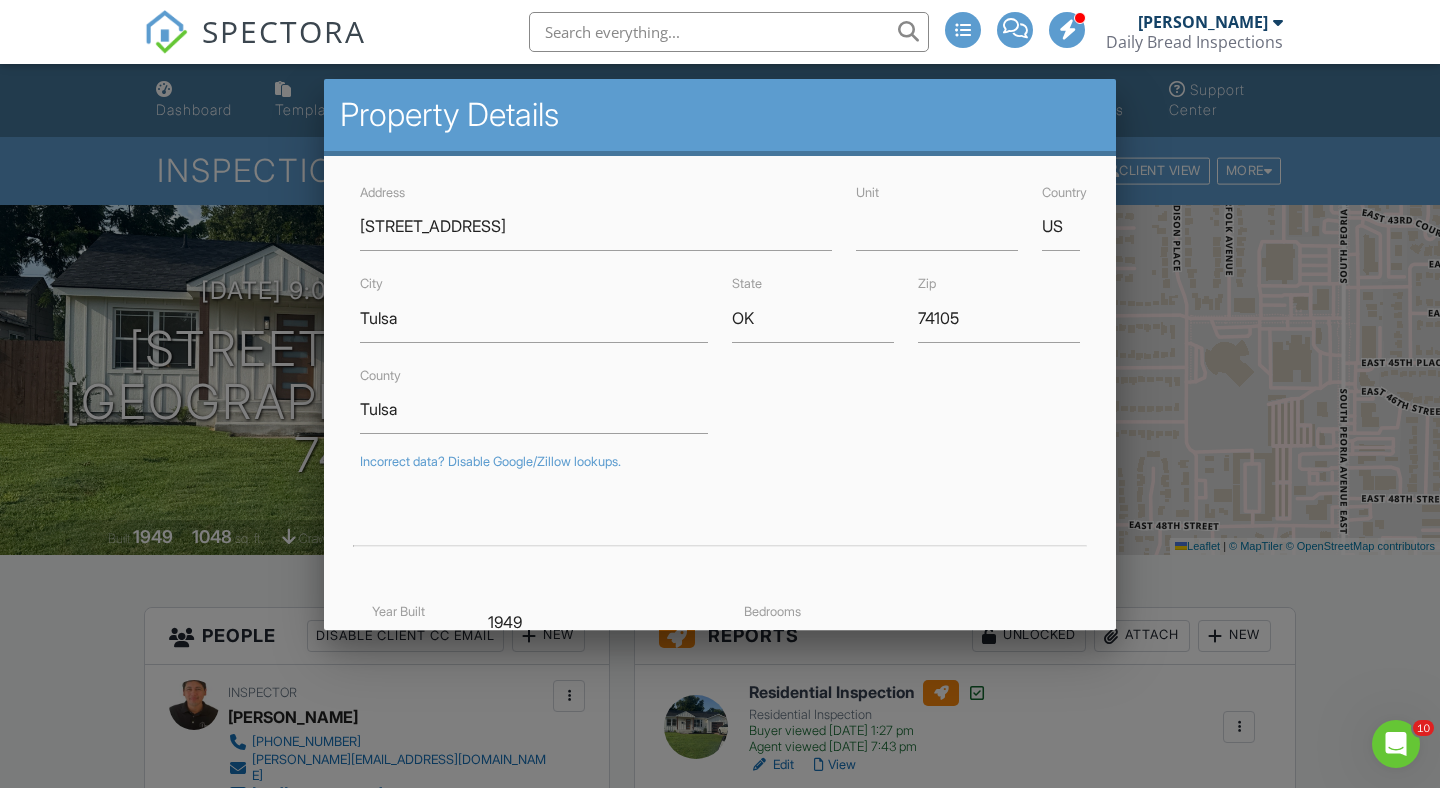 click at bounding box center (720, 392) 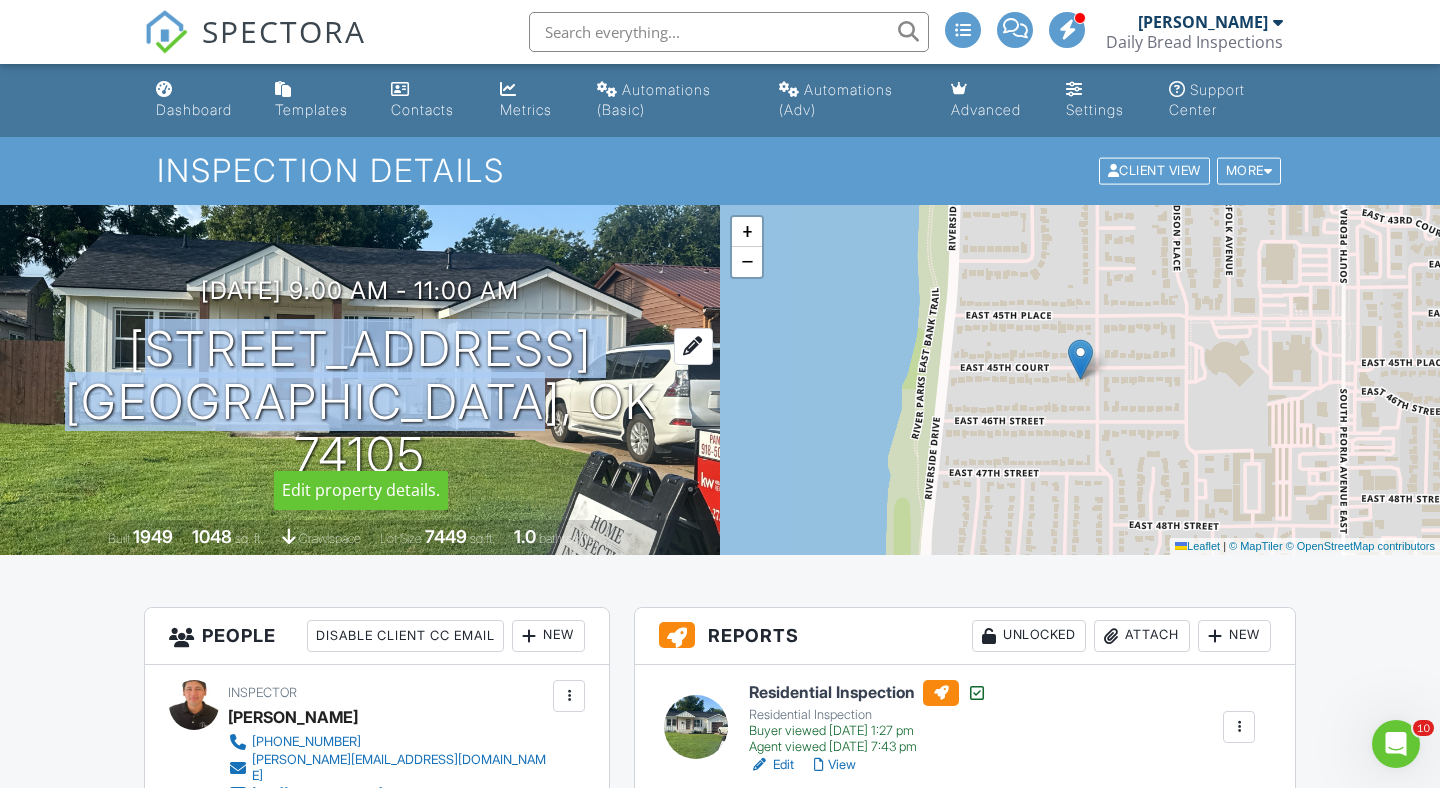 drag, startPoint x: 100, startPoint y: 371, endPoint x: 550, endPoint y: 413, distance: 451.95575 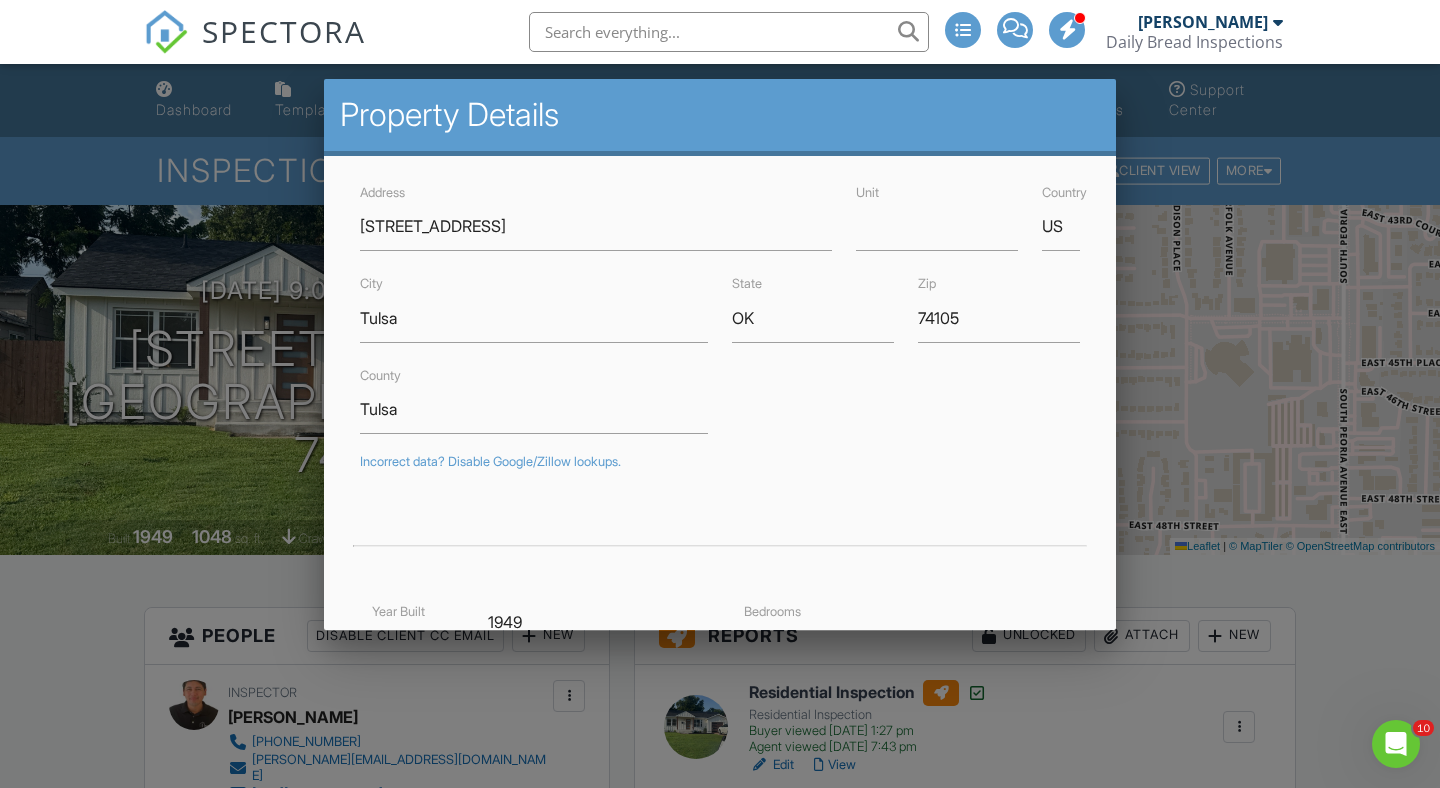 click at bounding box center [720, 392] 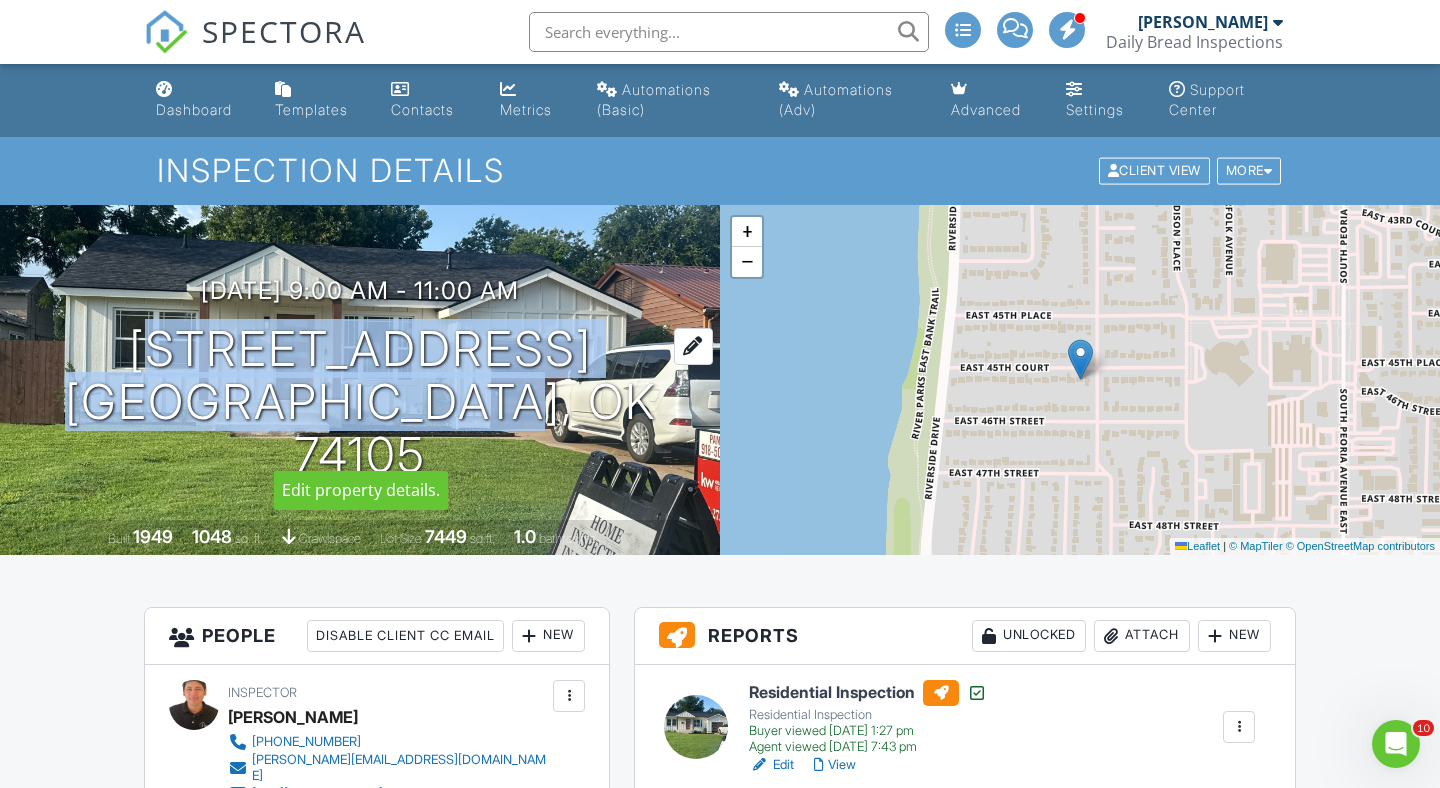 drag, startPoint x: 90, startPoint y: 371, endPoint x: 584, endPoint y: 409, distance: 495.45938 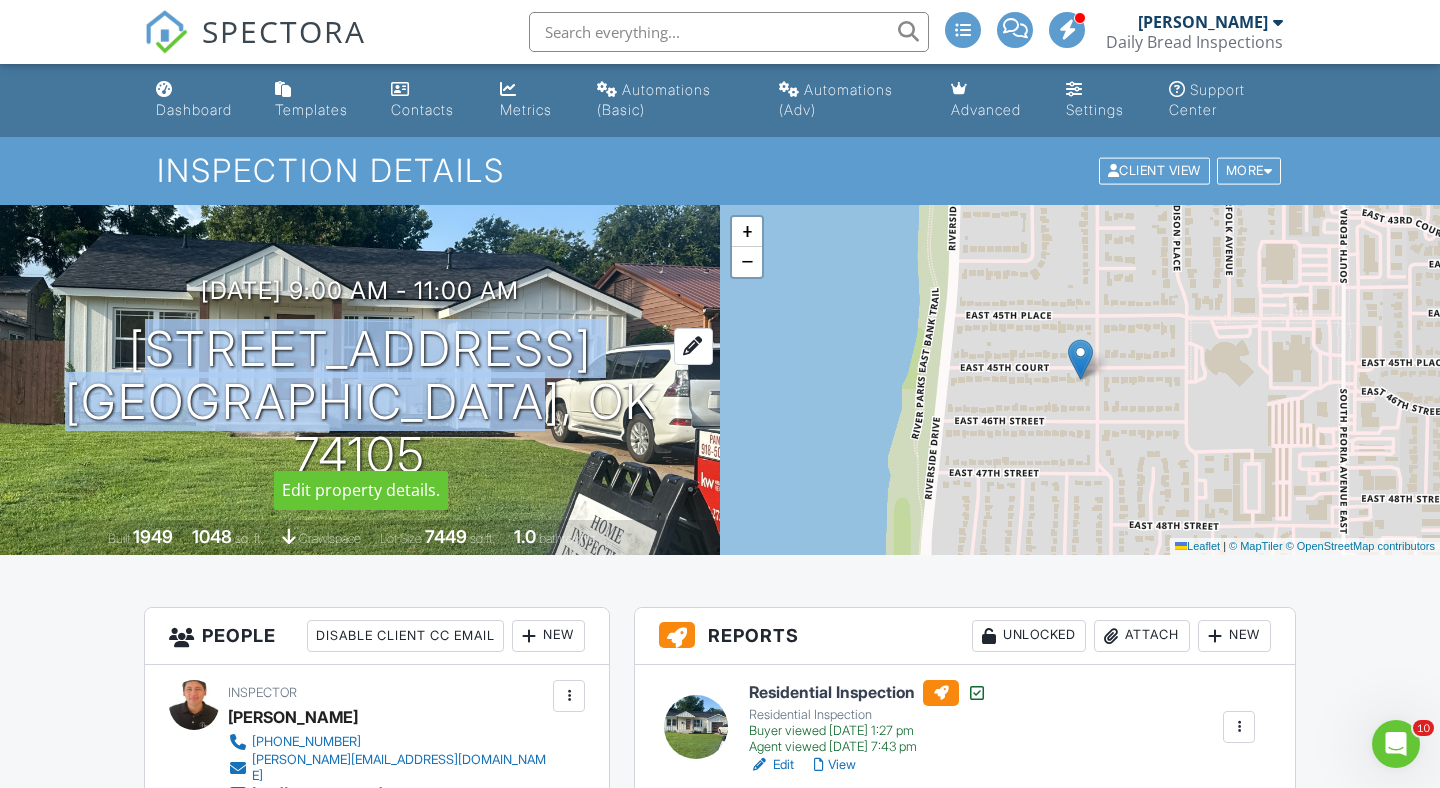copy on "268 E 45th ct, Tulsa
Tulsa, OK 74105" 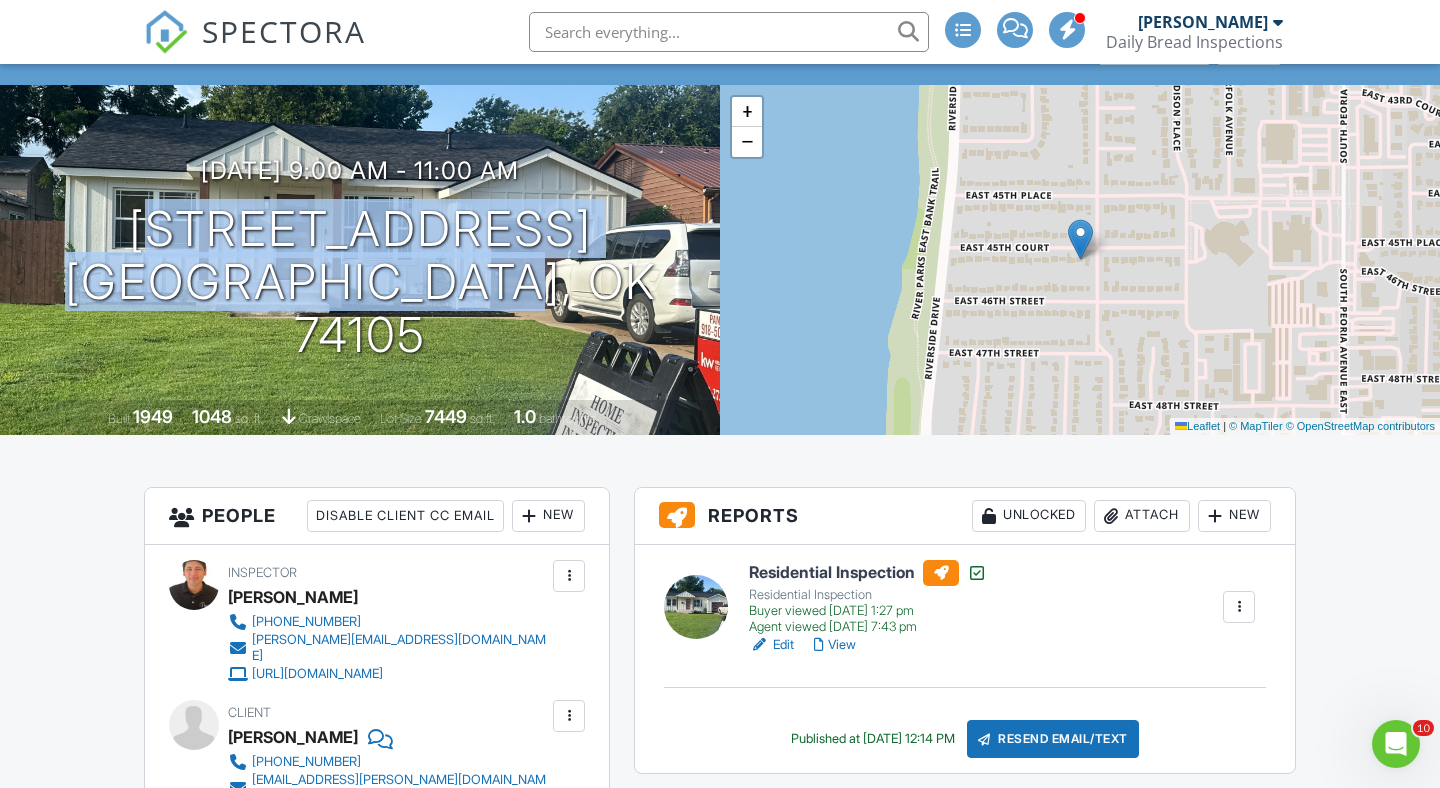 scroll, scrollTop: 179, scrollLeft: 0, axis: vertical 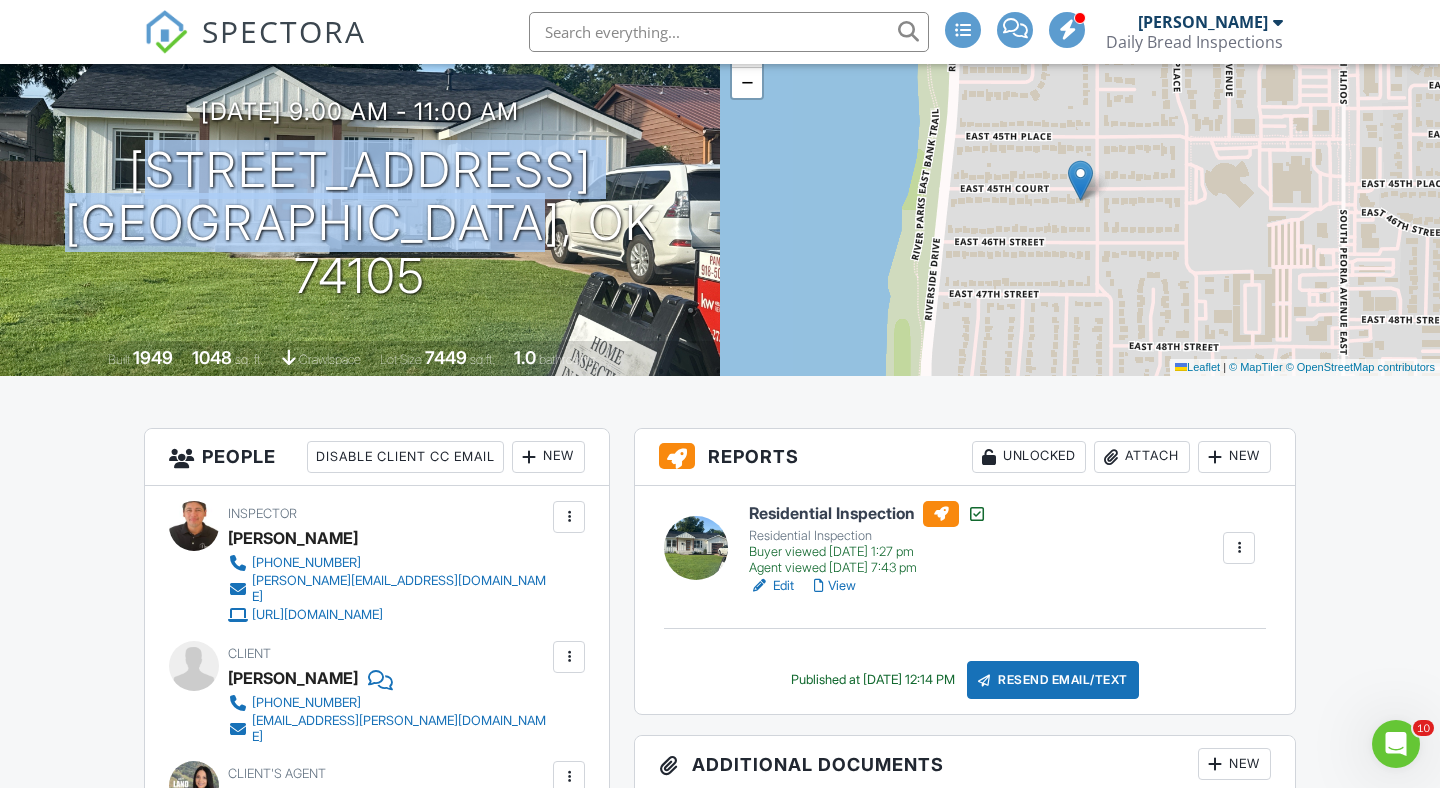 click on "View" at bounding box center (835, 586) 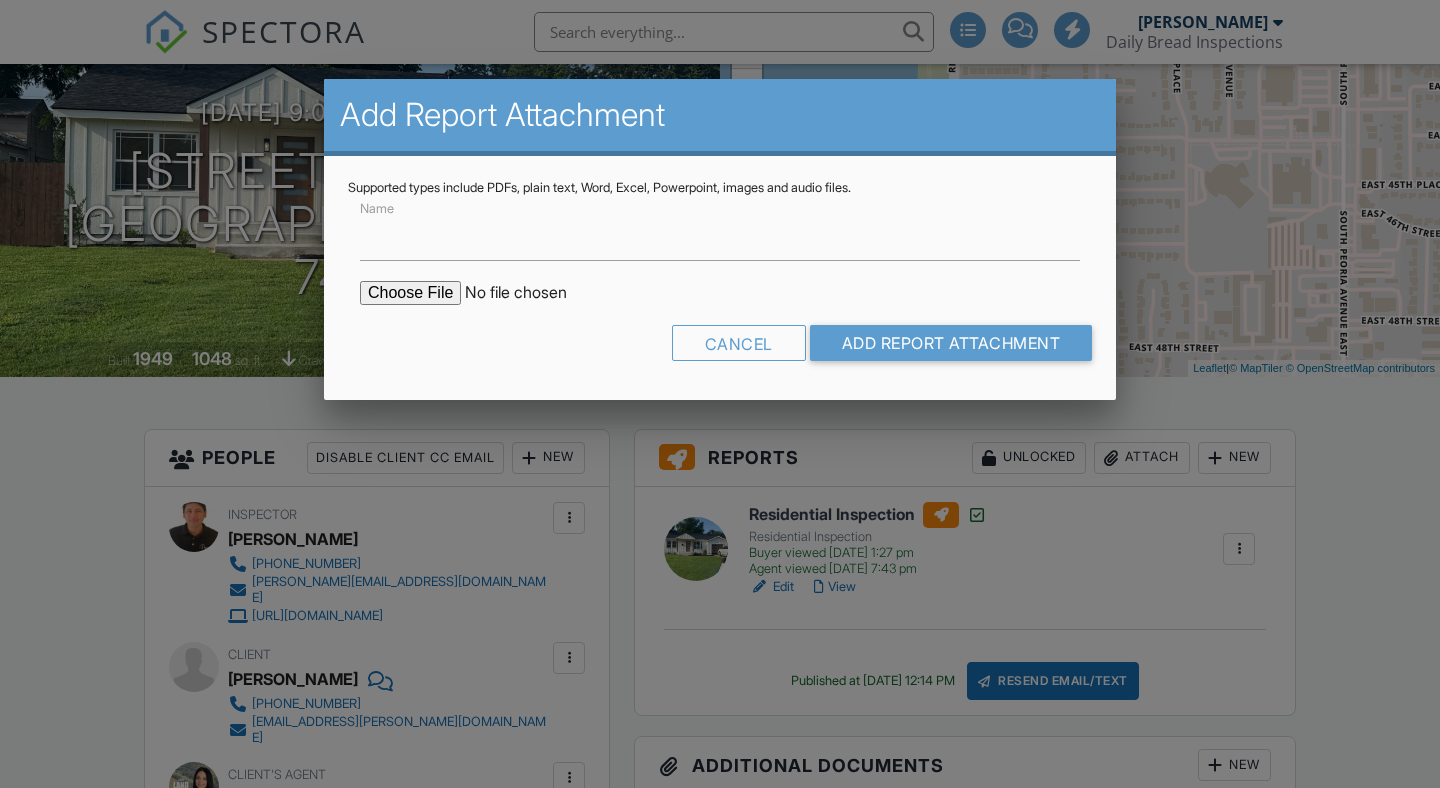 click on "Cancel" at bounding box center (739, 343) 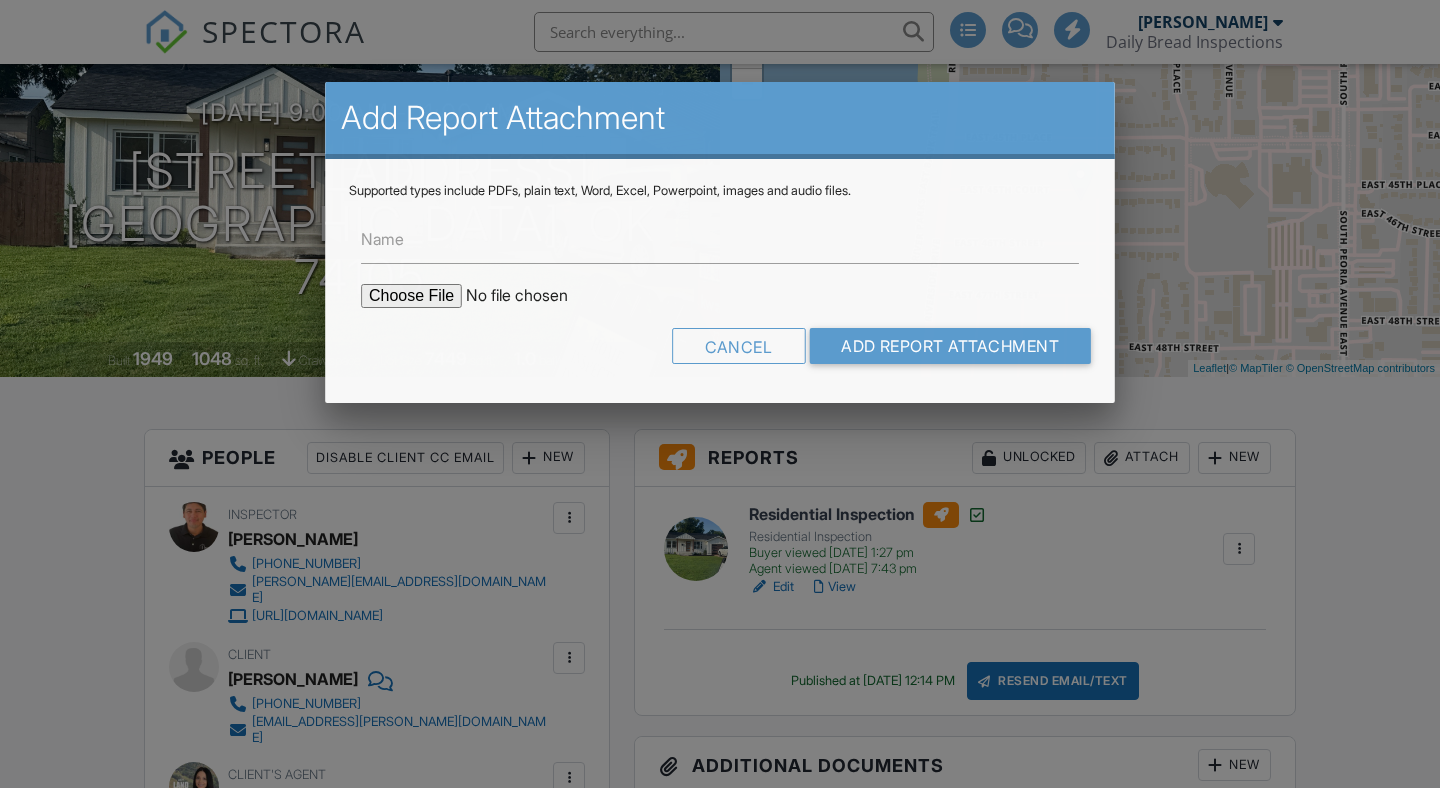 scroll, scrollTop: 178, scrollLeft: 0, axis: vertical 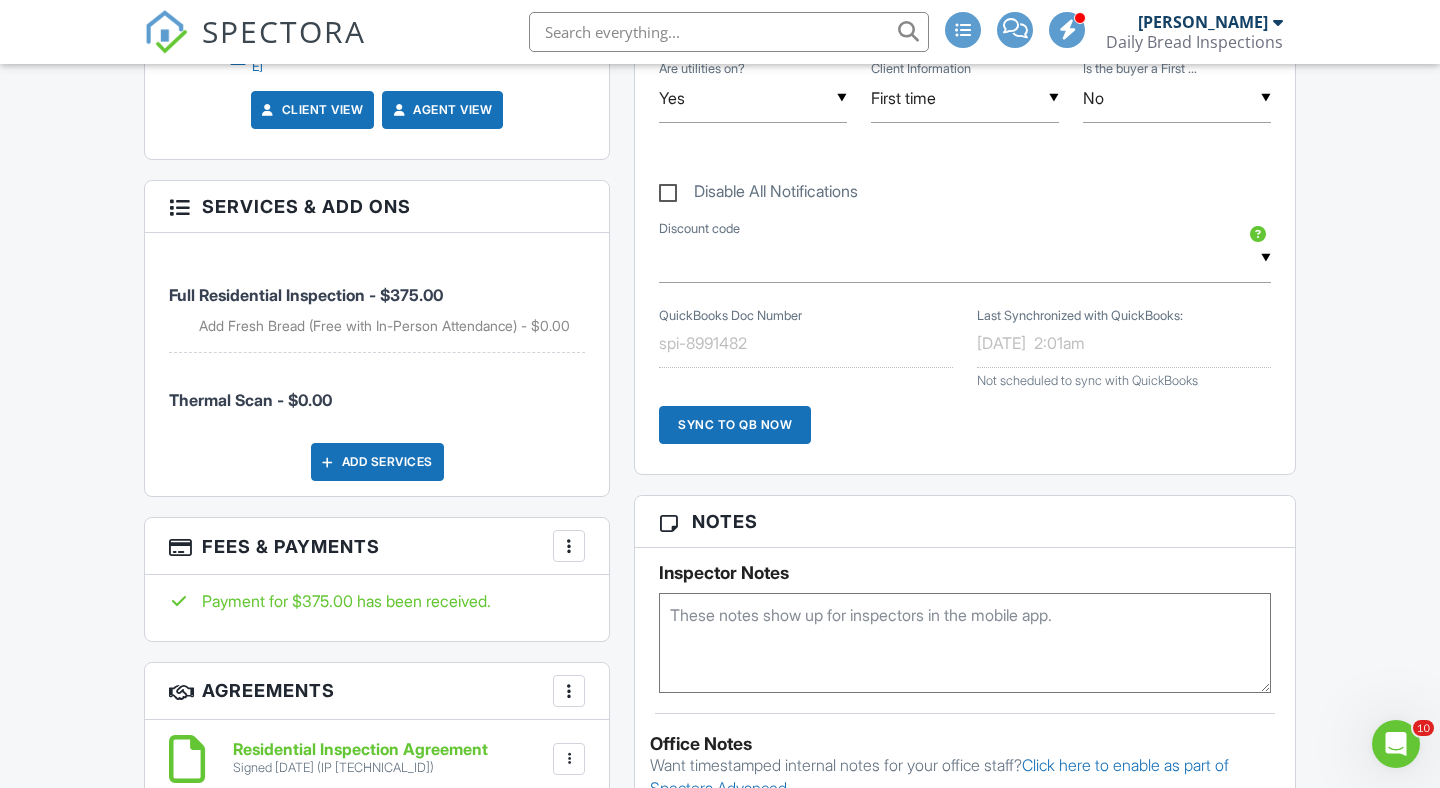 click on "Add Services" at bounding box center [377, 462] 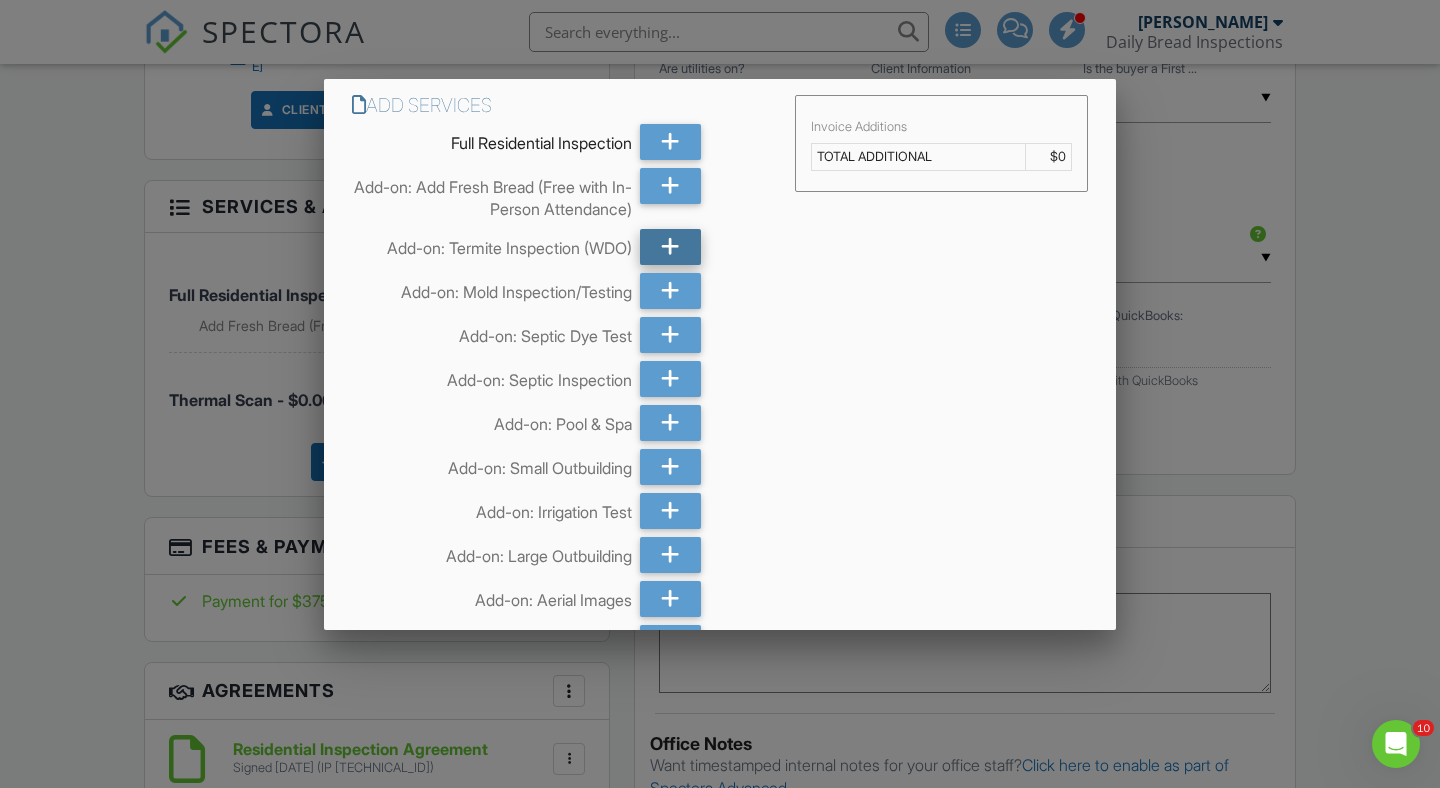 click at bounding box center (670, 247) 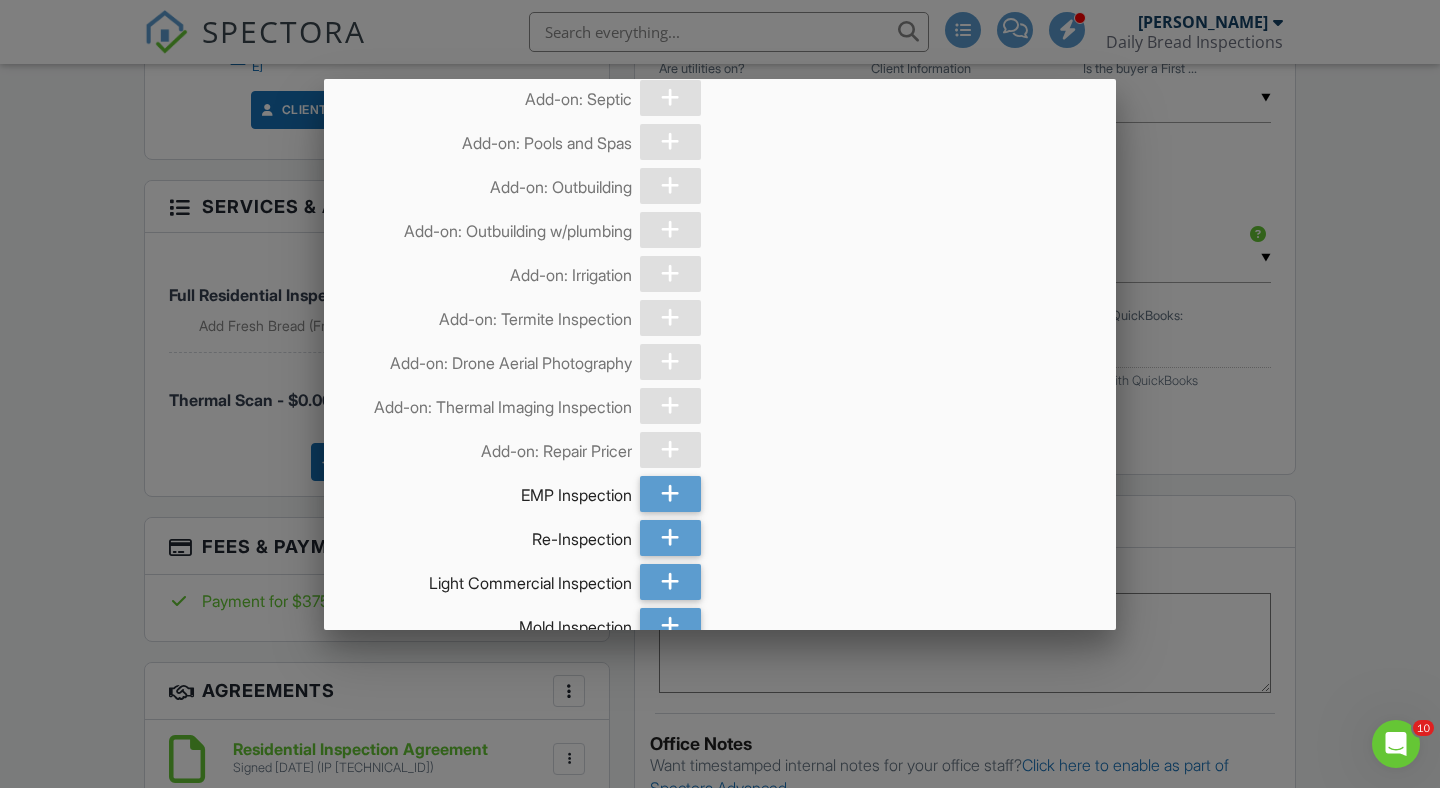 scroll, scrollTop: 2643, scrollLeft: 0, axis: vertical 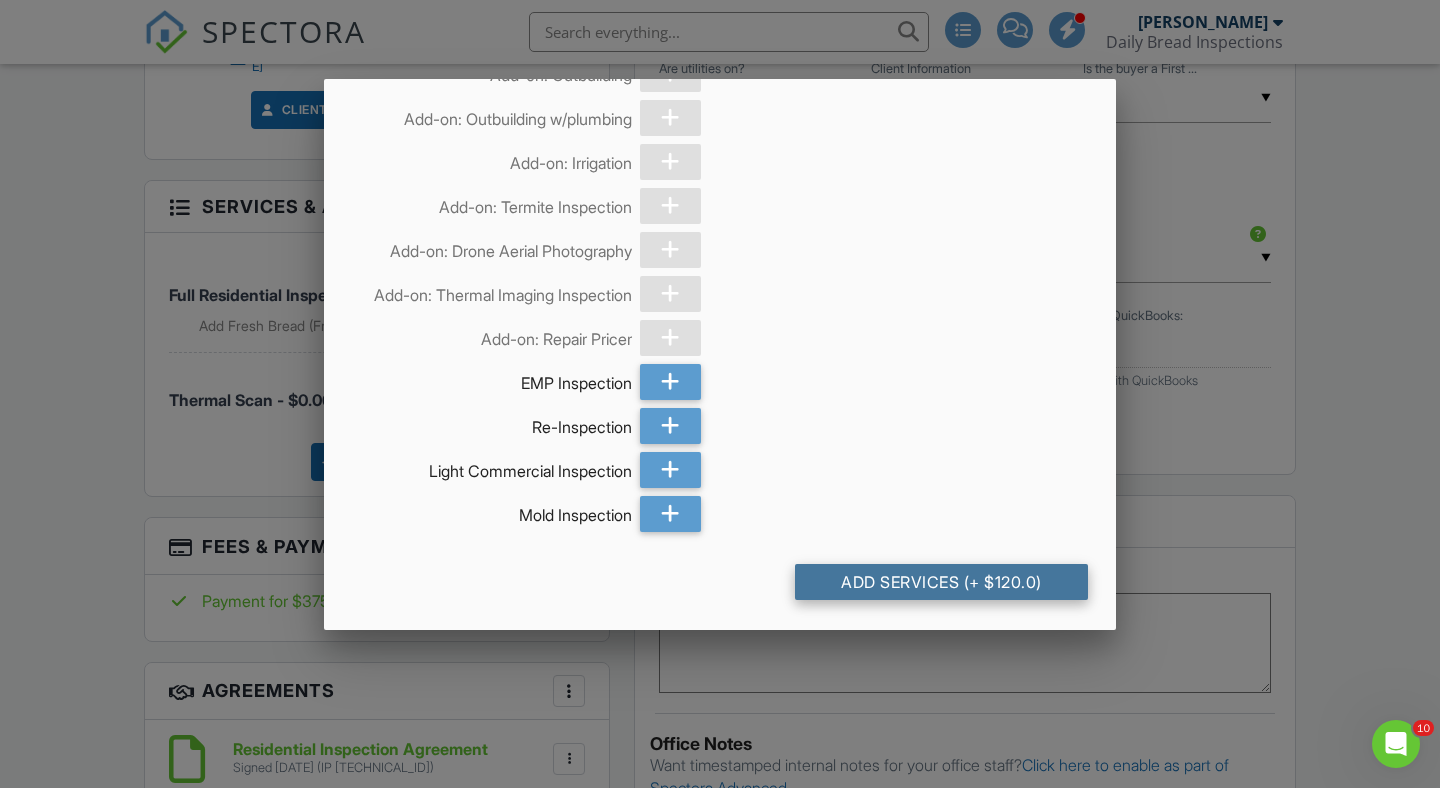 click on "Add Services
(+ $120.0)" at bounding box center [941, 582] 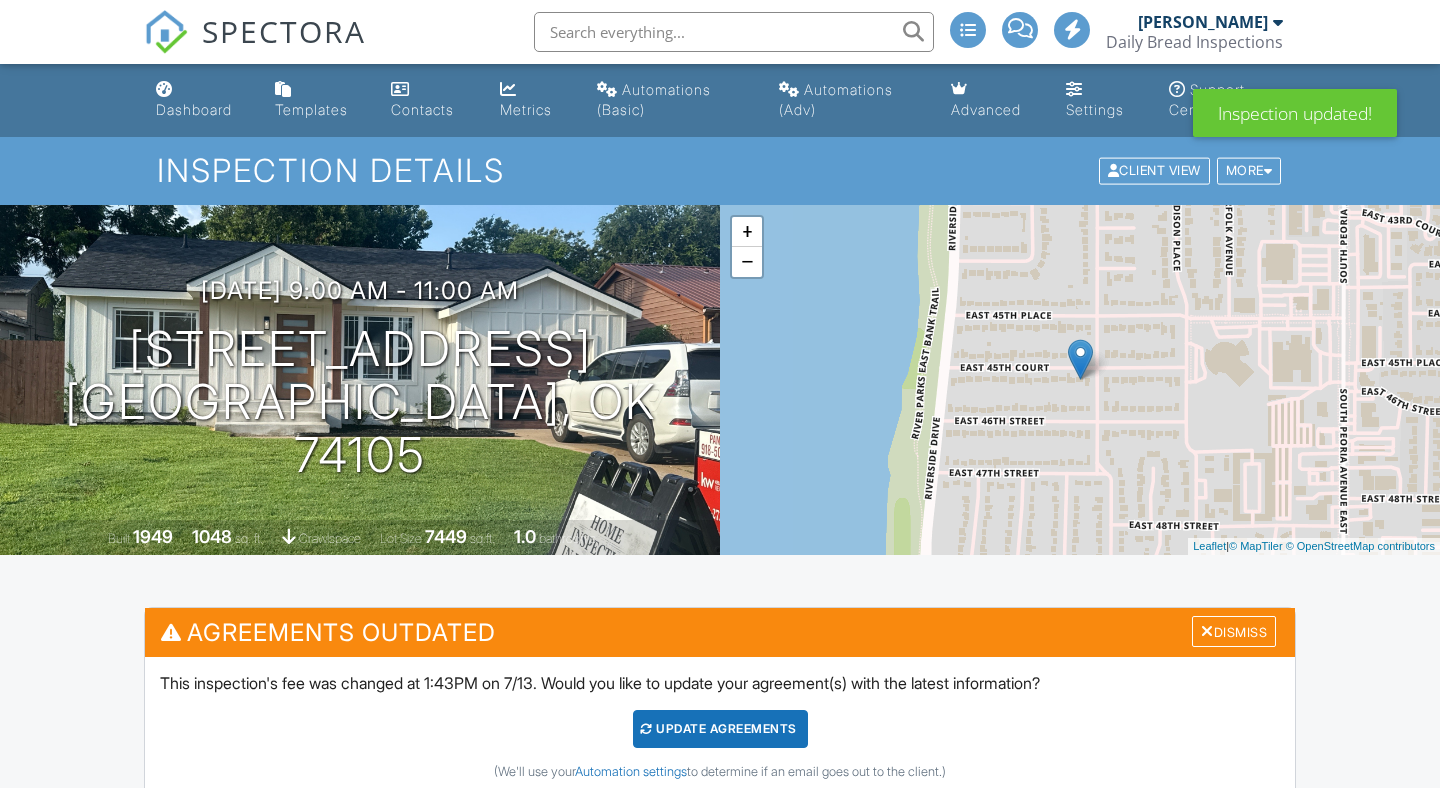 scroll, scrollTop: 761, scrollLeft: 0, axis: vertical 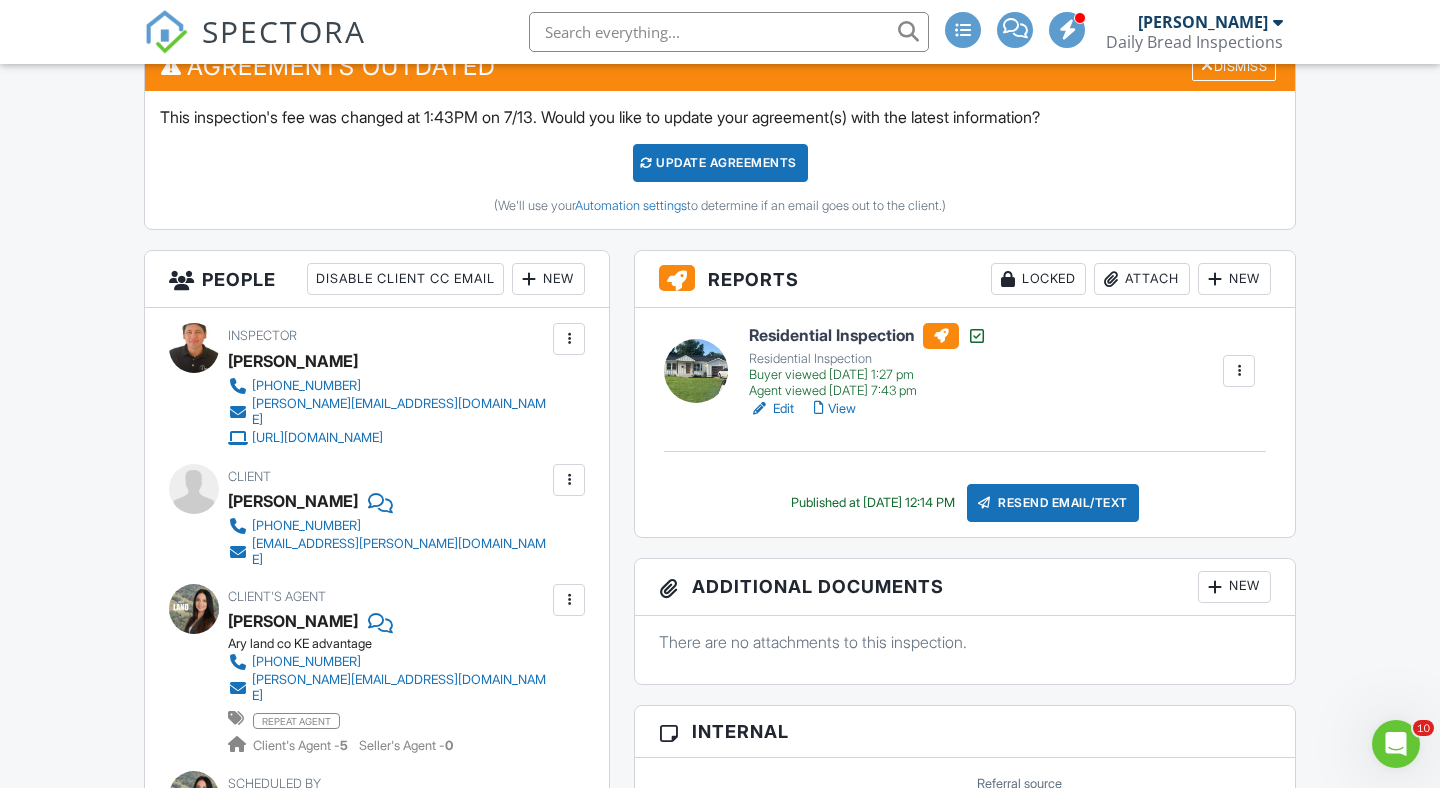 click on "Attach" at bounding box center [1142, 279] 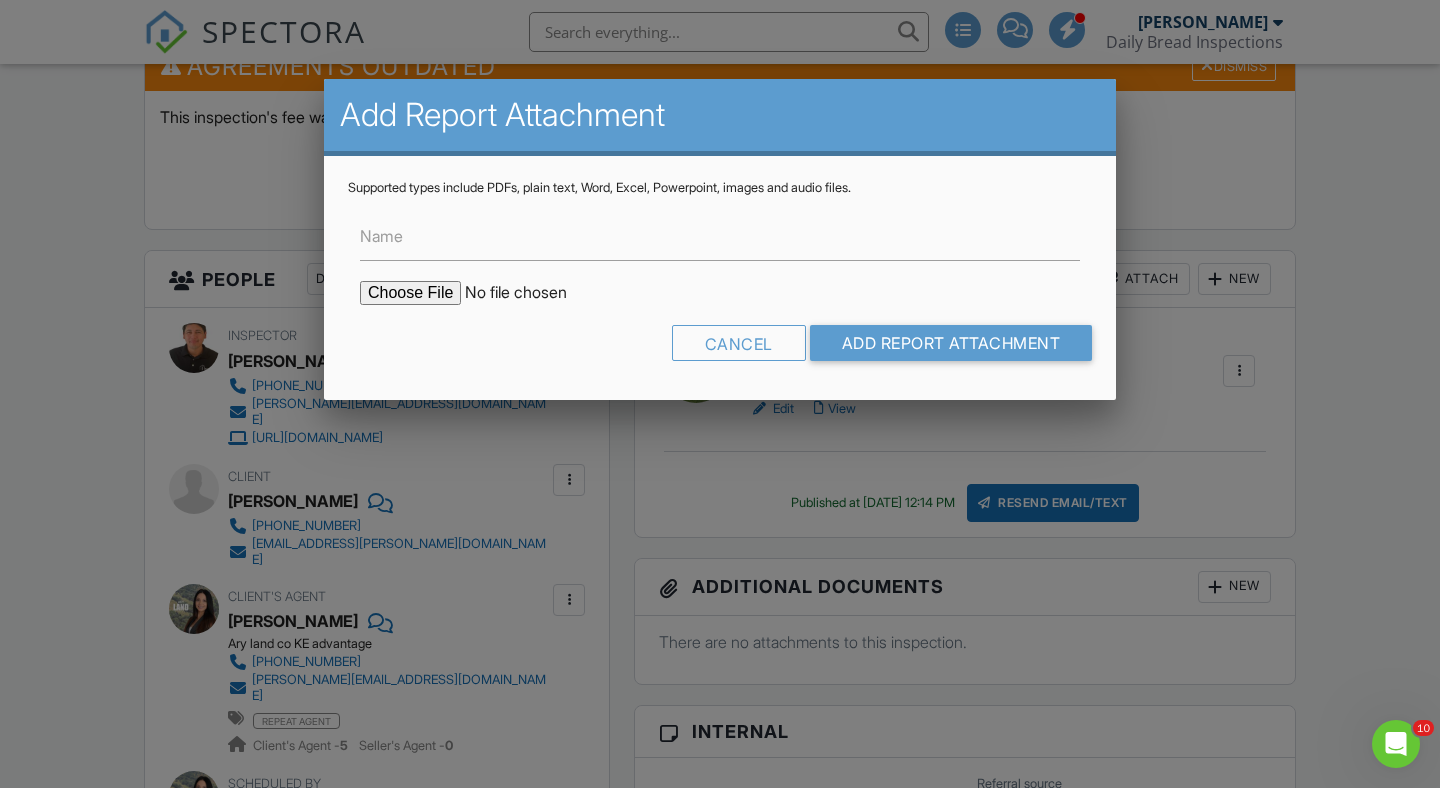 click at bounding box center [530, 293] 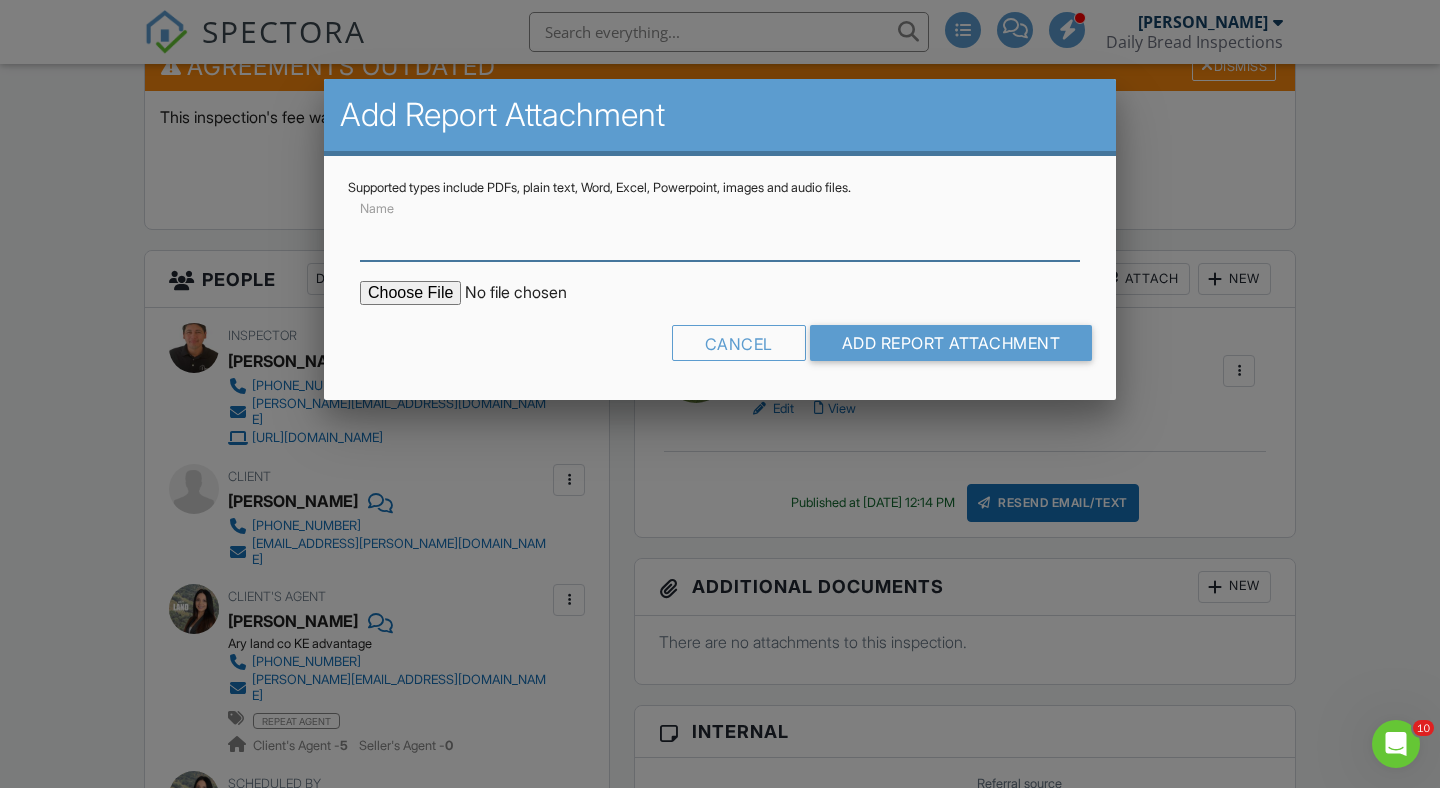 click on "Name" at bounding box center [720, 236] 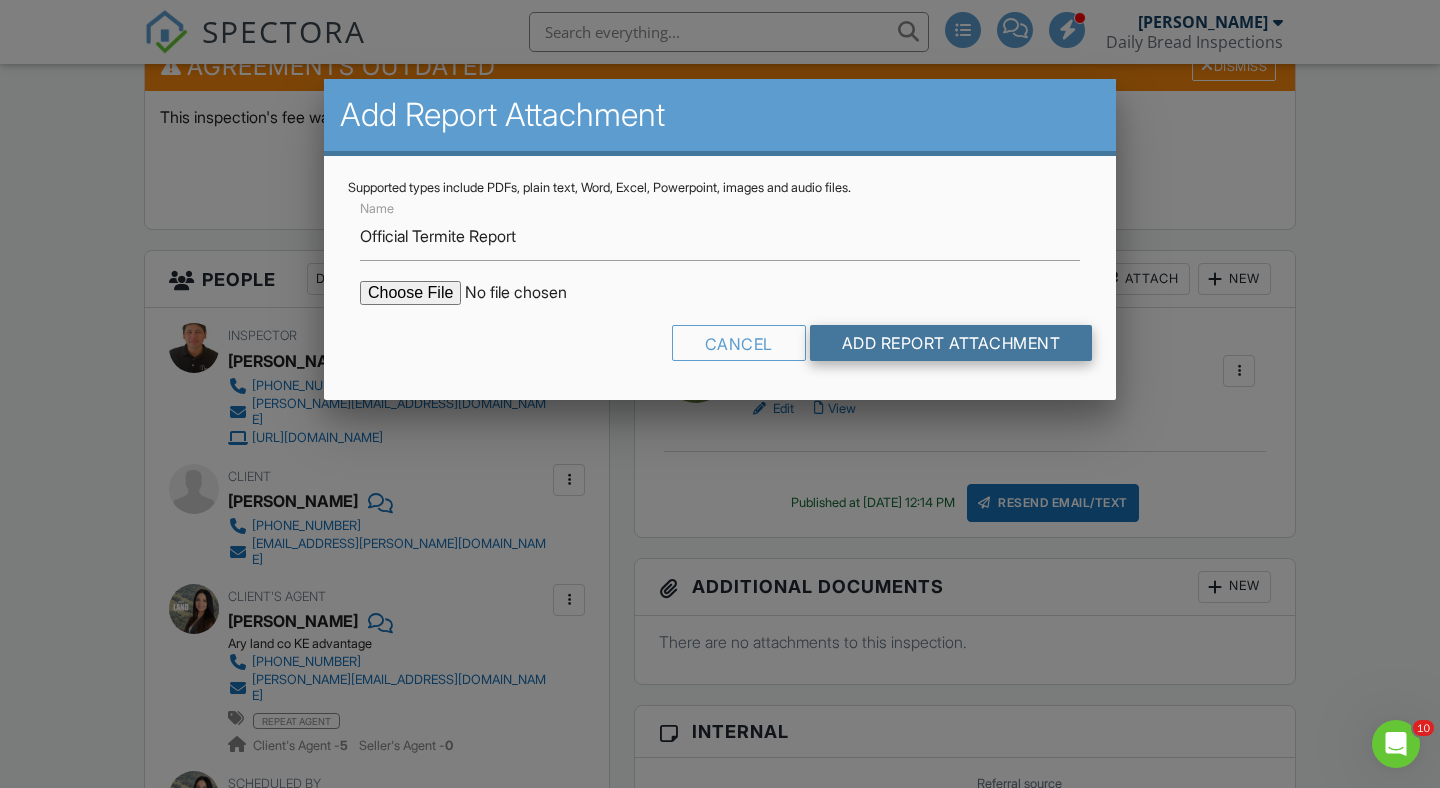 click on "Add Report Attachment" at bounding box center [951, 343] 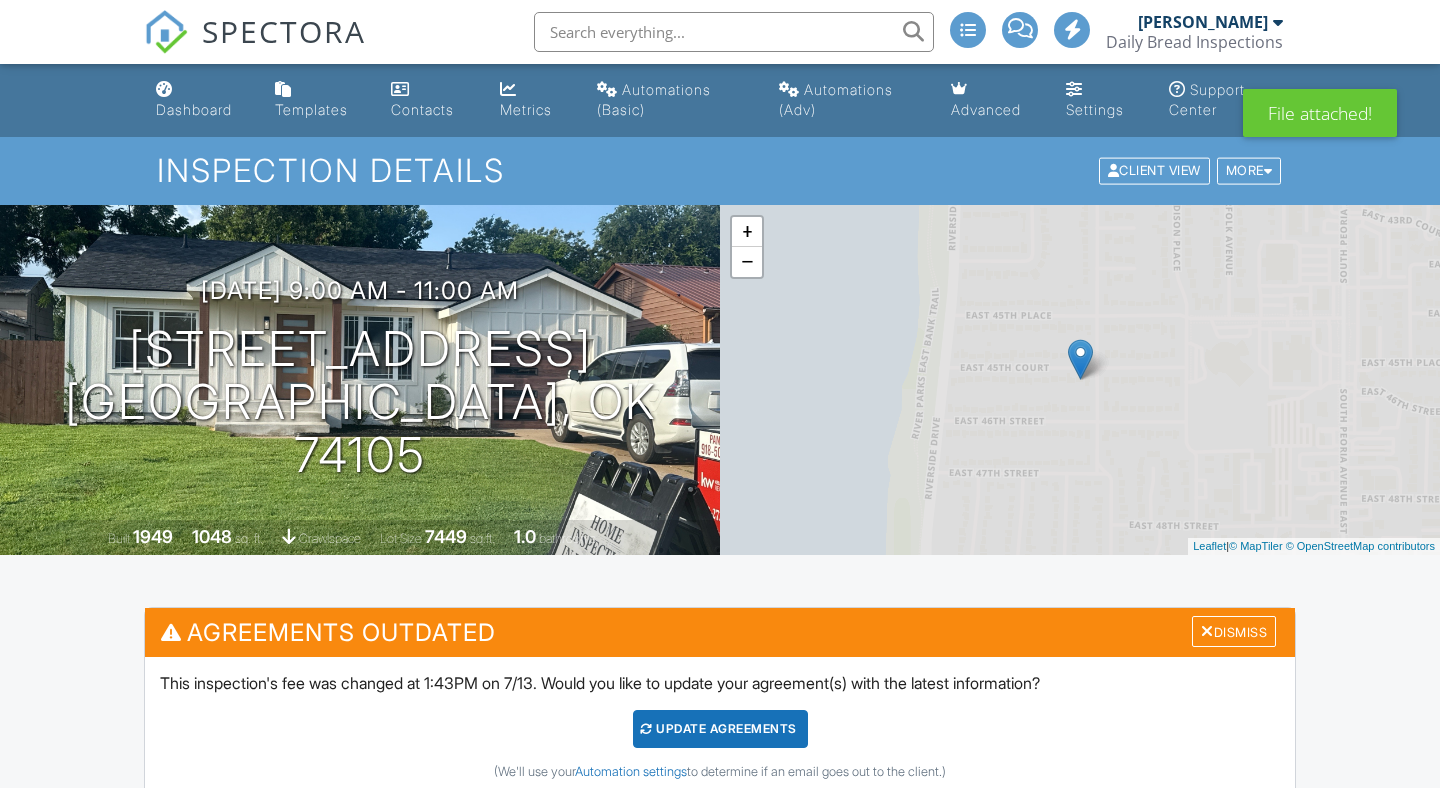 scroll, scrollTop: 0, scrollLeft: 0, axis: both 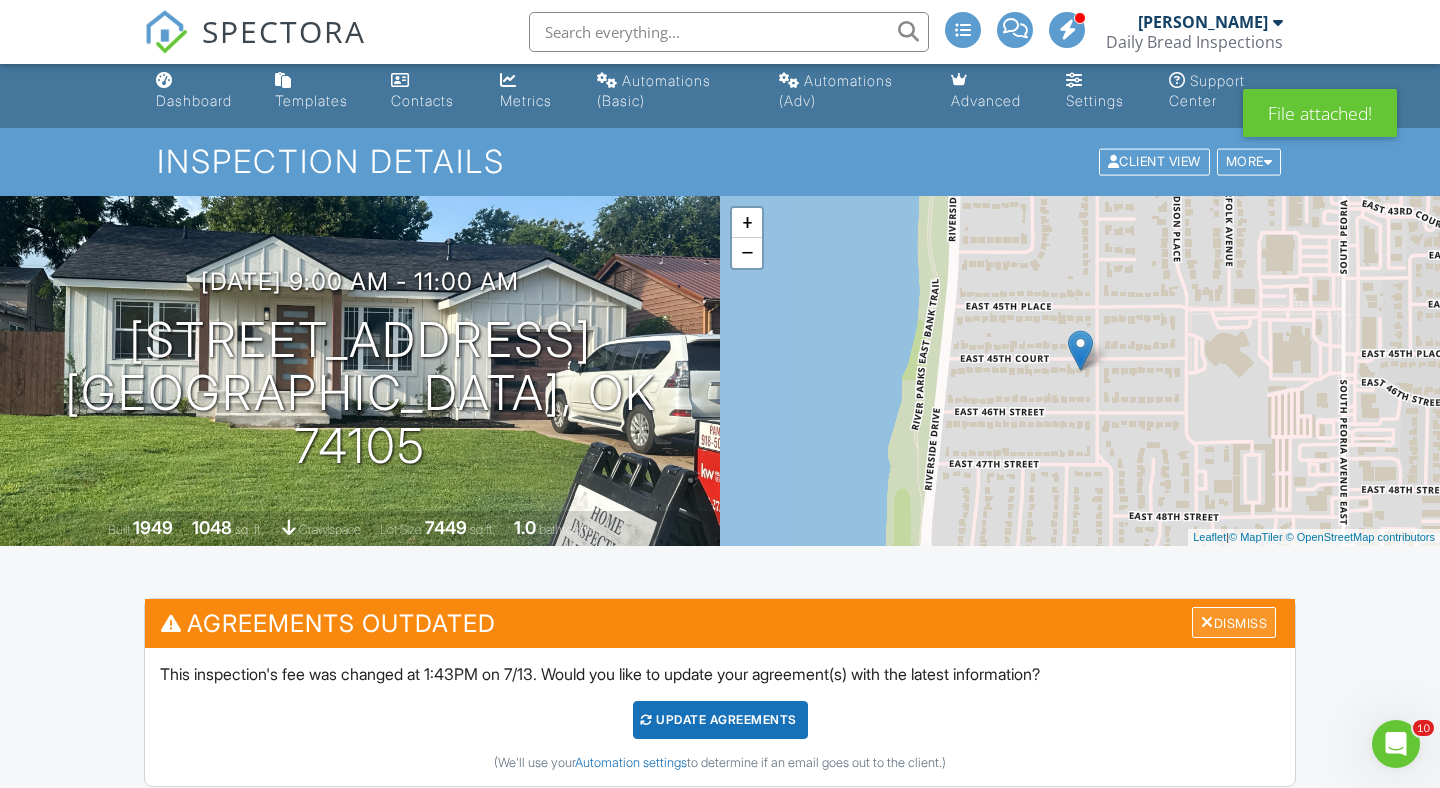 click on "Dismiss" at bounding box center [1234, 622] 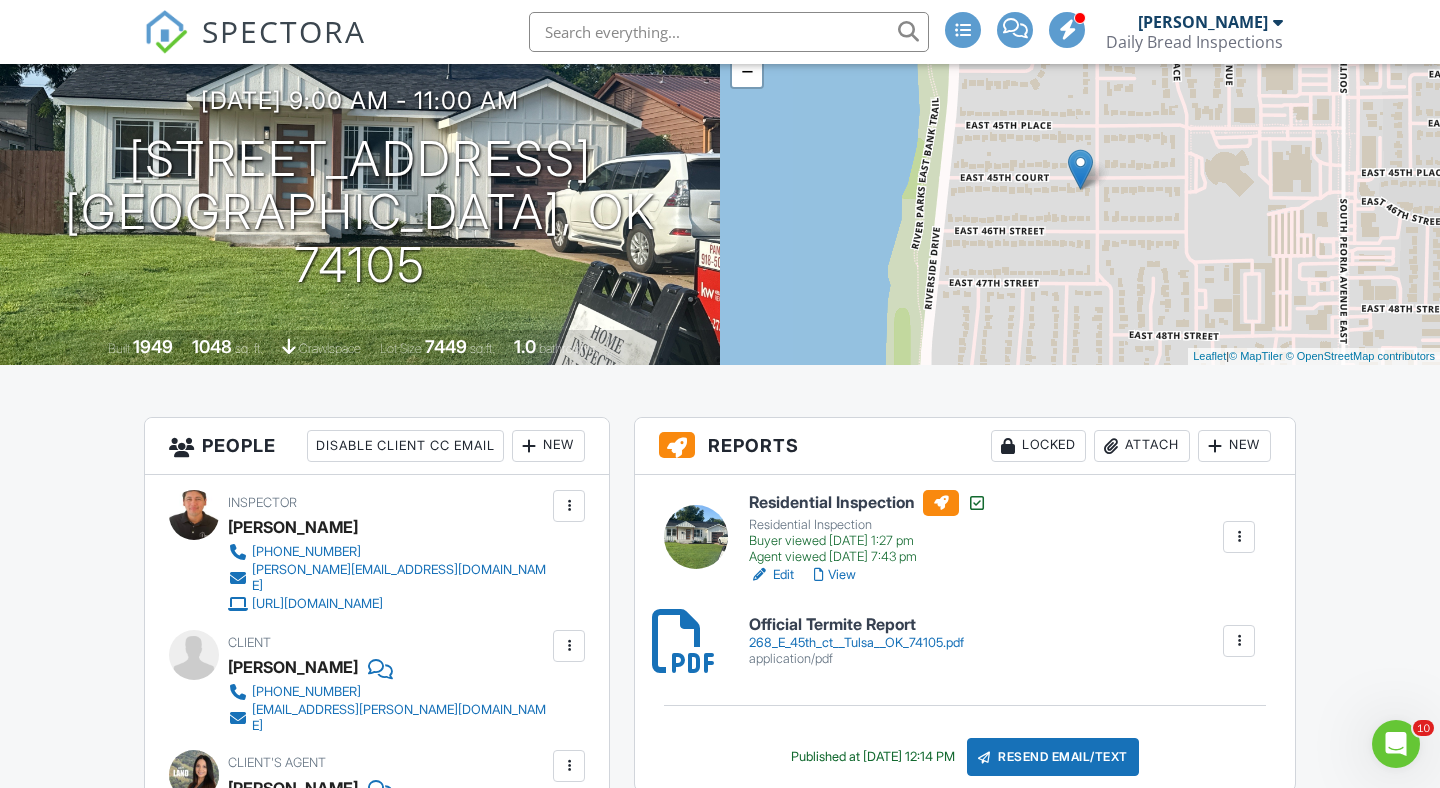 scroll, scrollTop: 308, scrollLeft: 0, axis: vertical 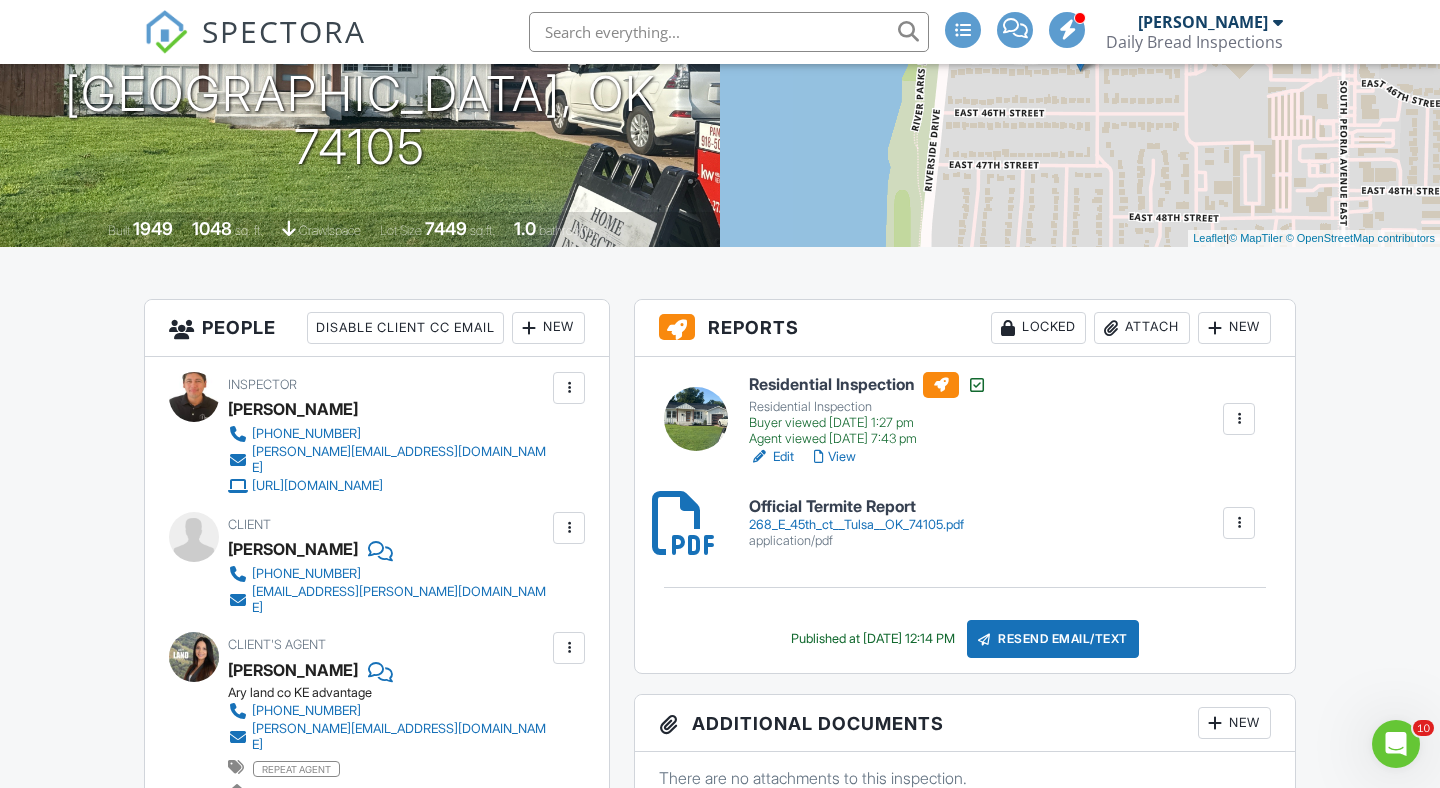 click on "Resend Email/Text" at bounding box center (1053, 639) 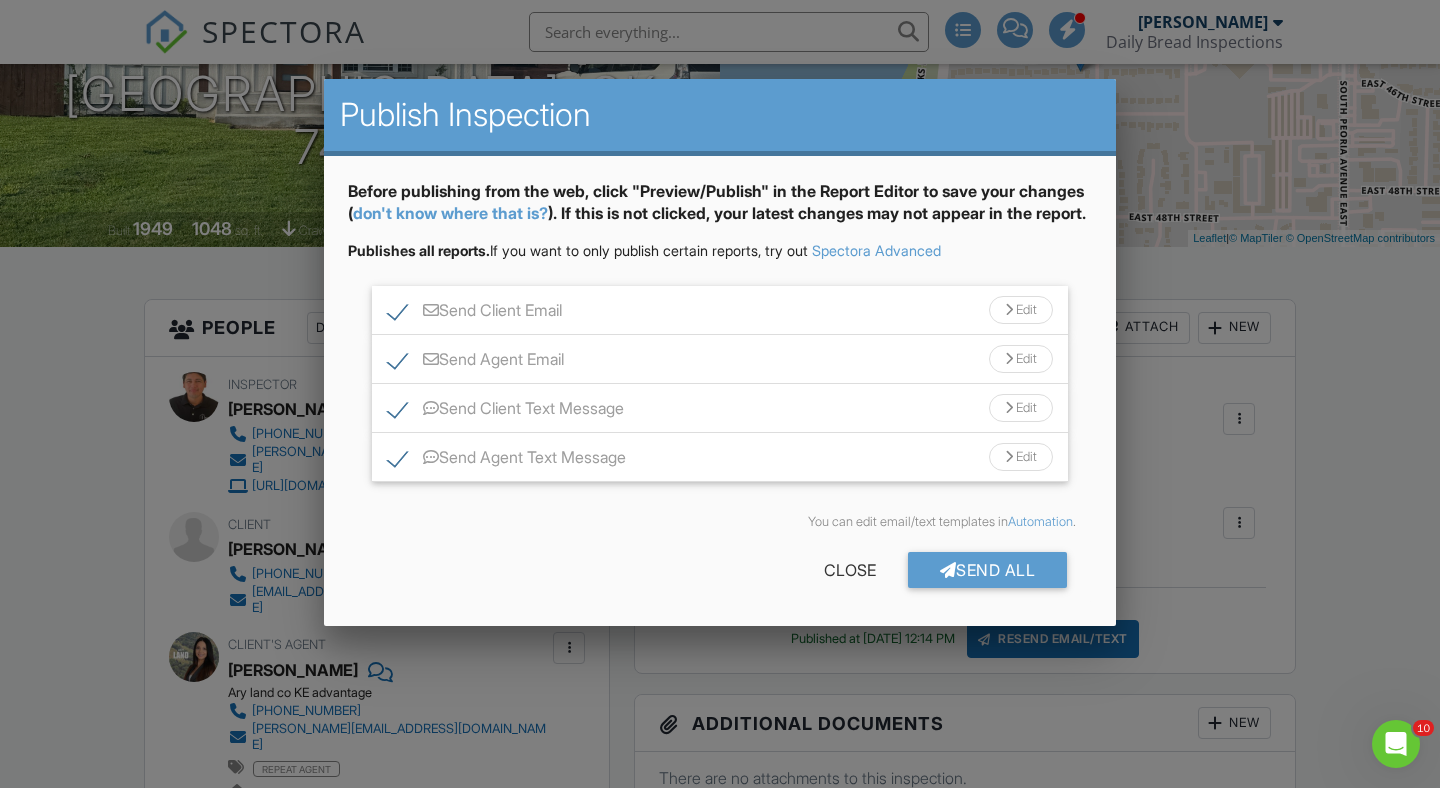 click on "Send Agent Email" at bounding box center [476, 362] 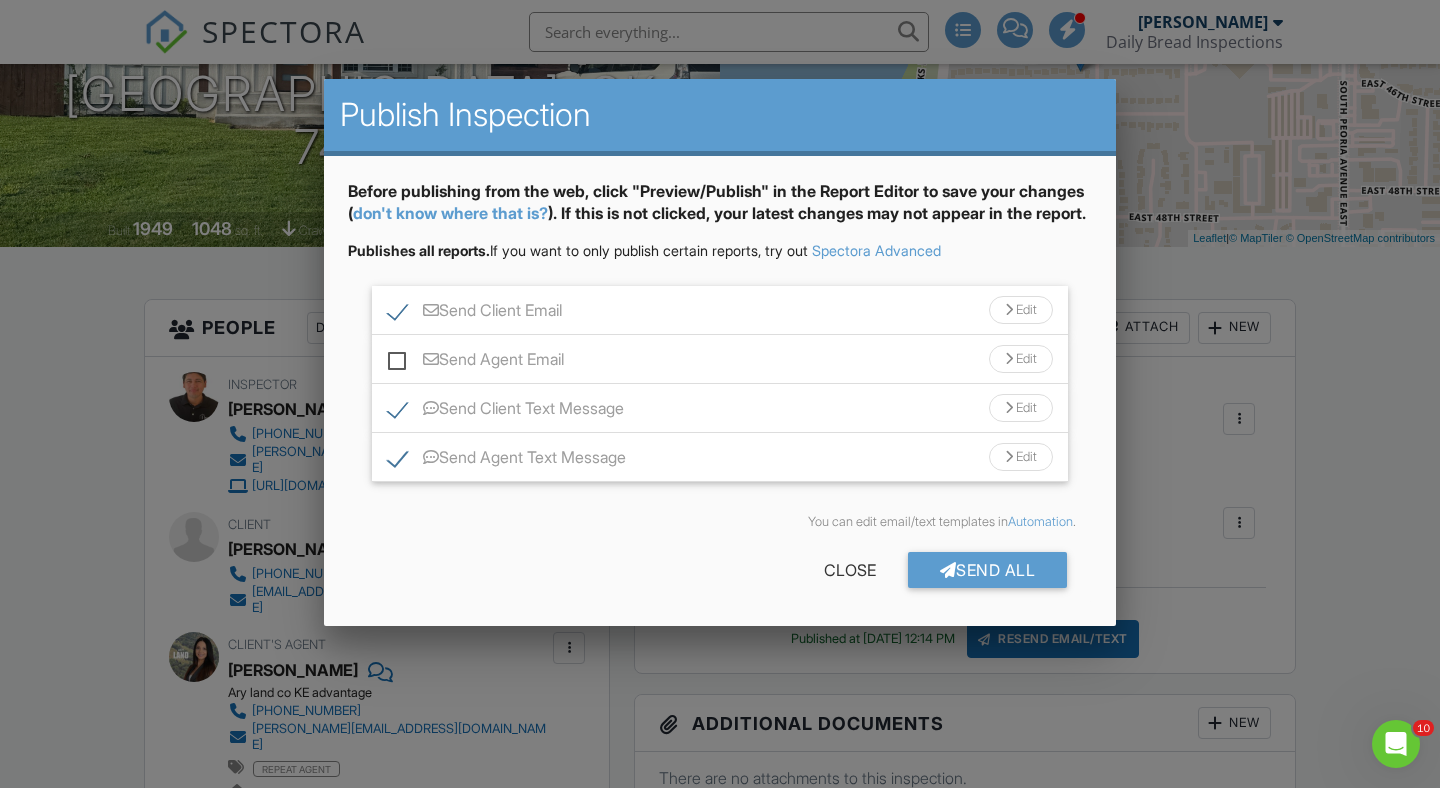 click on "Send Agent Text Message" at bounding box center (507, 460) 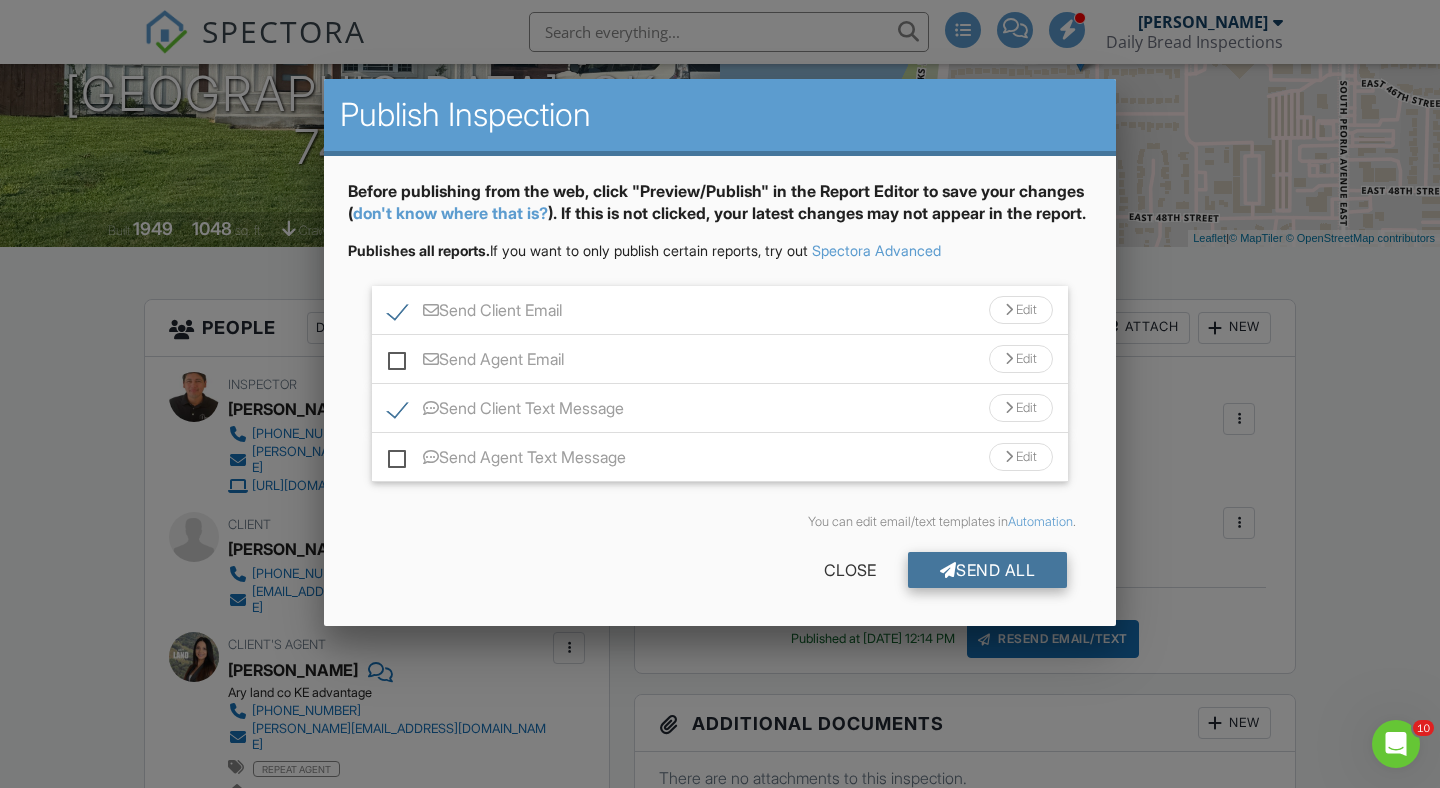 click on "Send All" at bounding box center (988, 570) 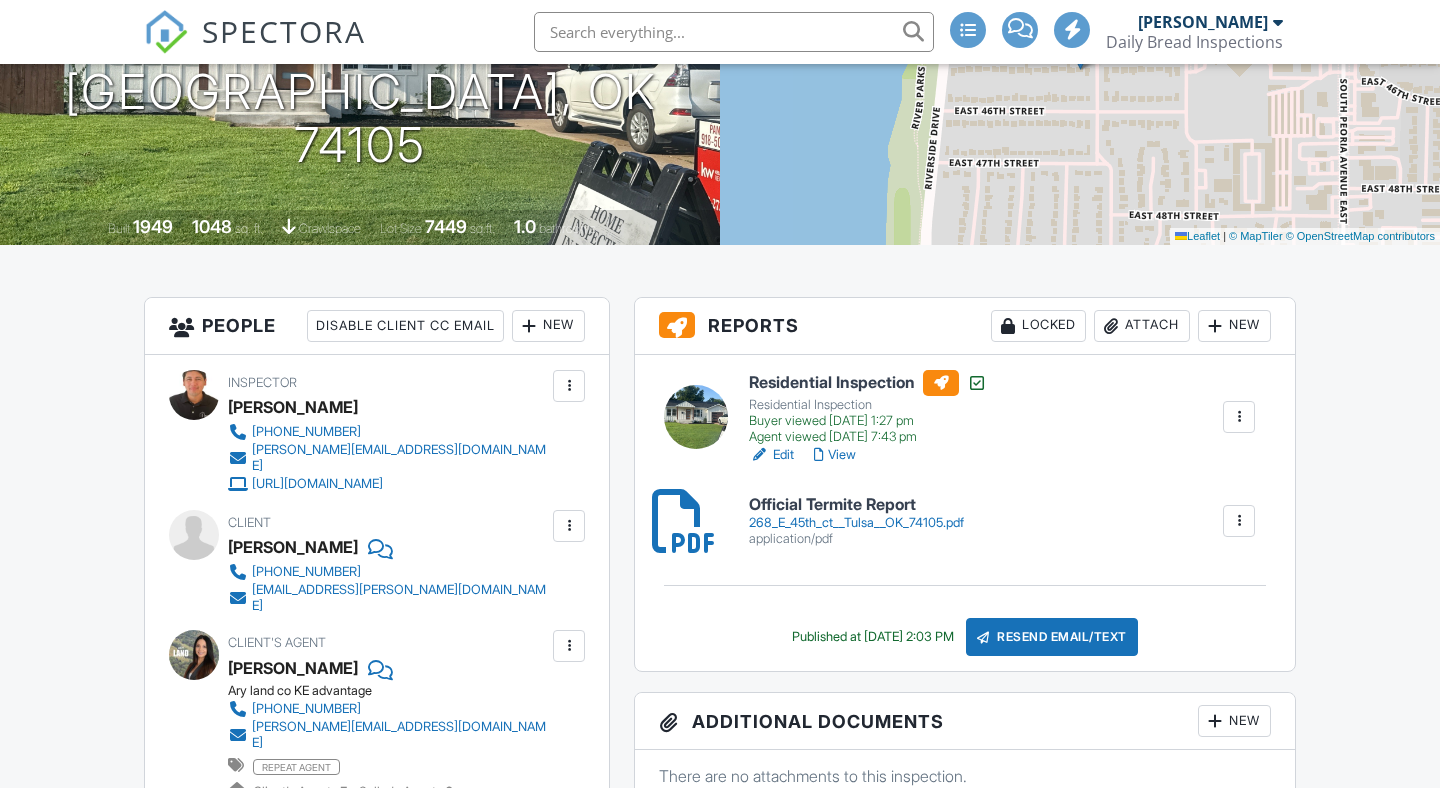 scroll, scrollTop: 310, scrollLeft: 0, axis: vertical 